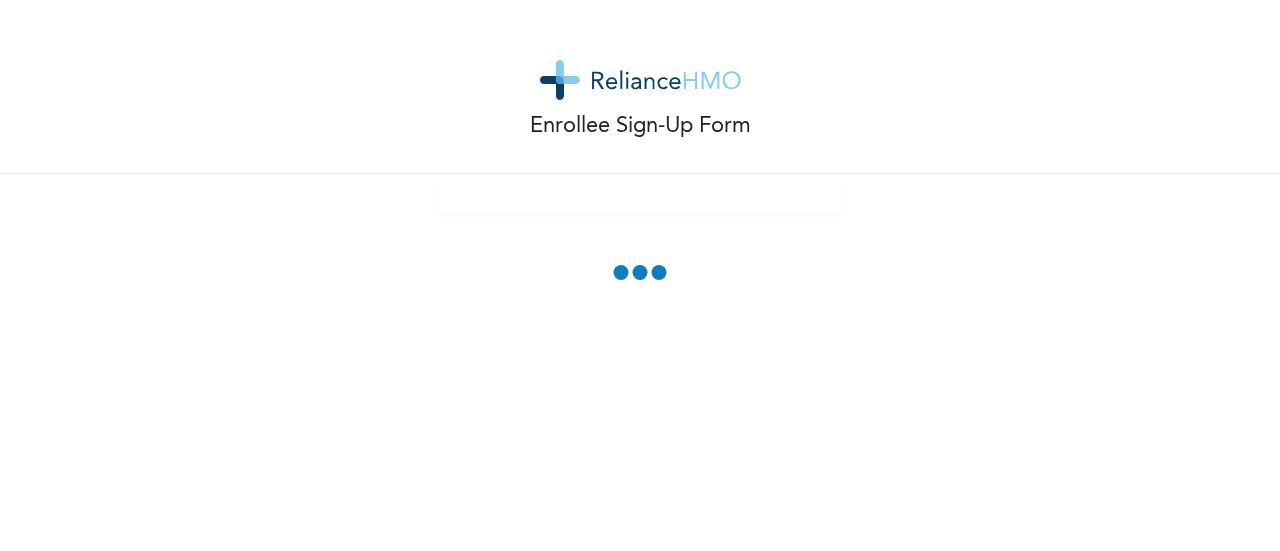 scroll, scrollTop: 0, scrollLeft: 0, axis: both 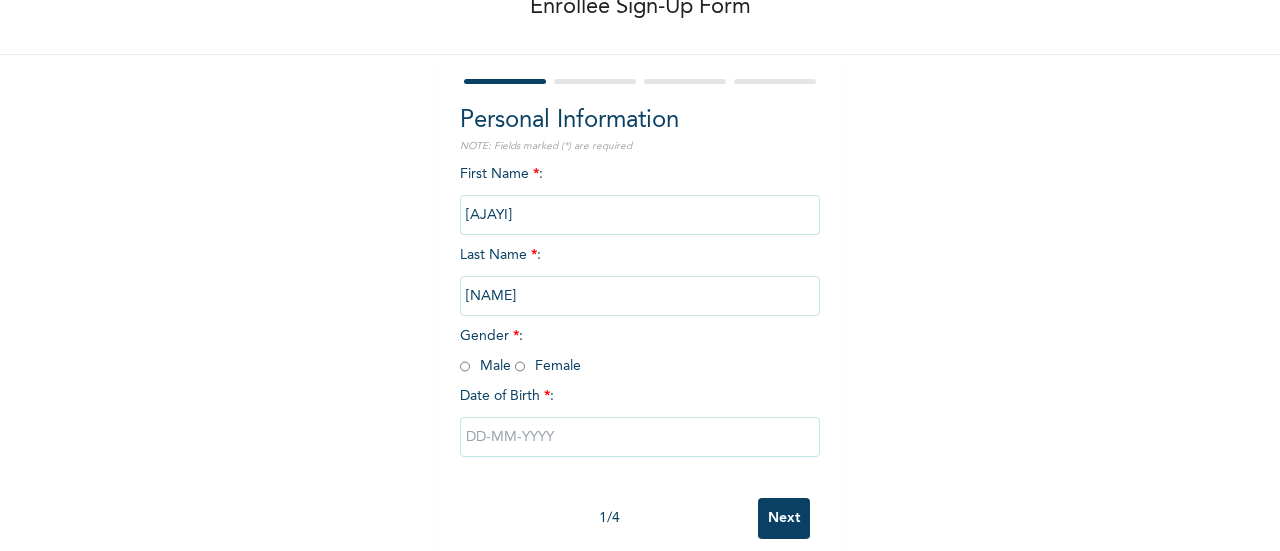 click at bounding box center (520, 366) 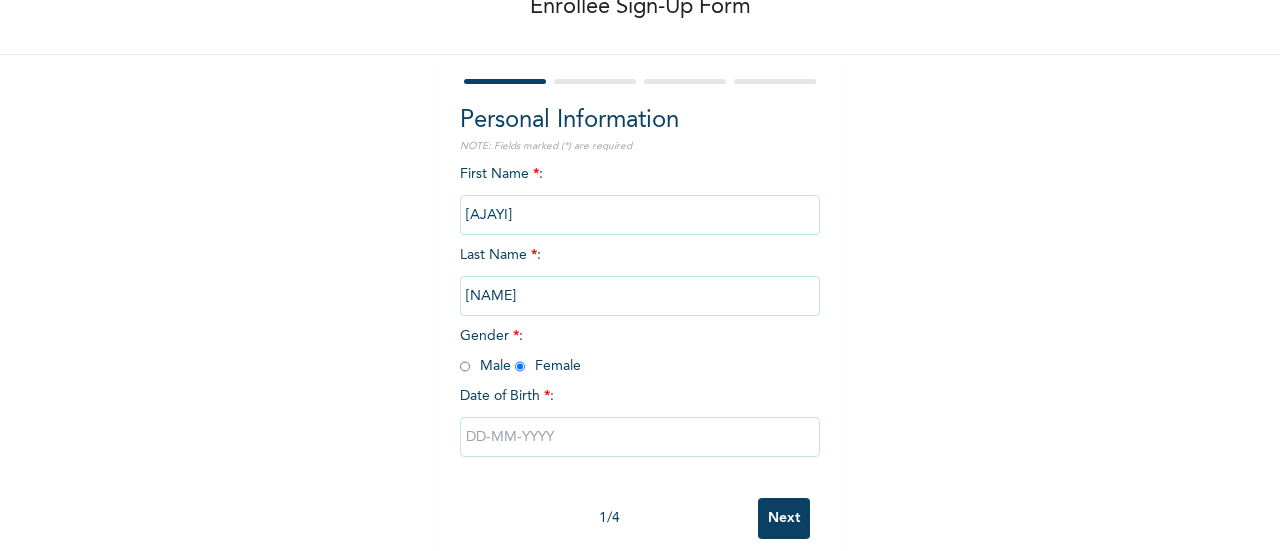 radio on "true" 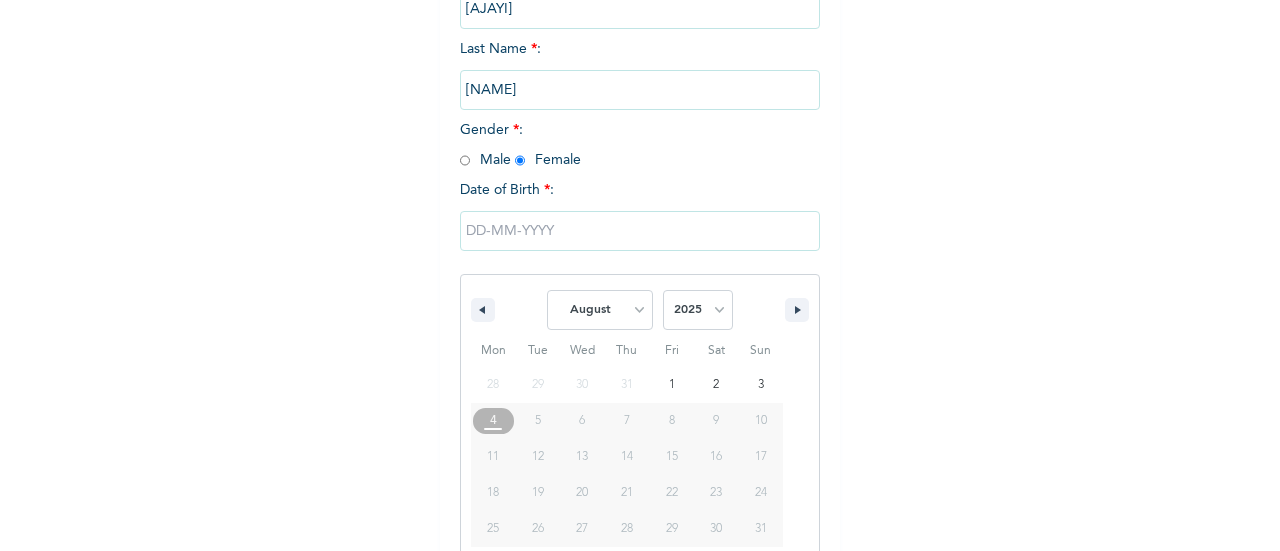 scroll, scrollTop: 359, scrollLeft: 0, axis: vertical 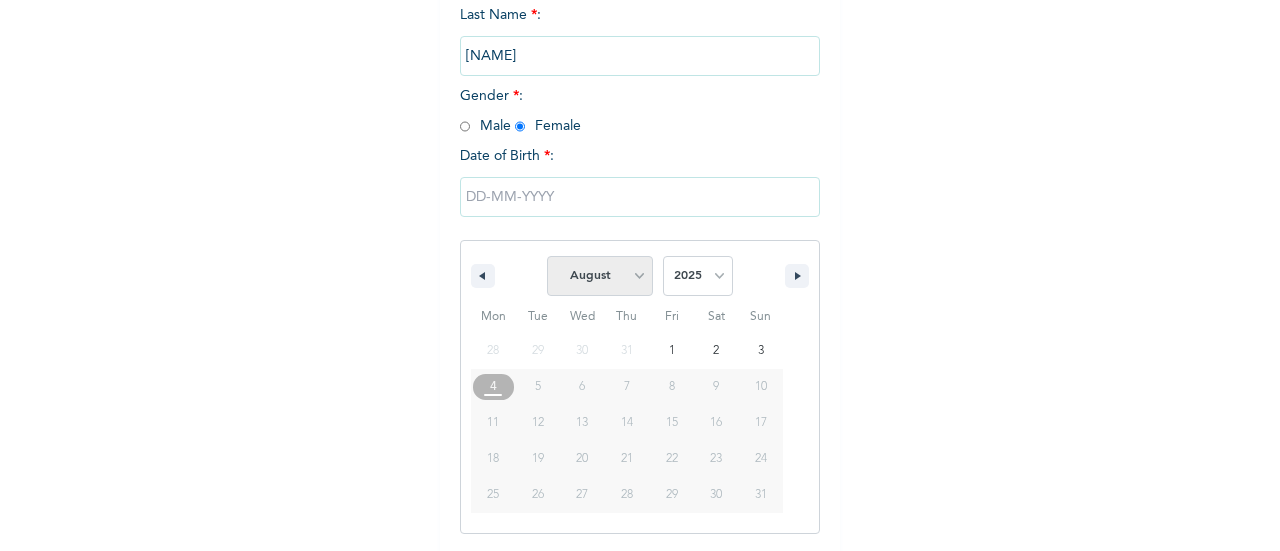 click on "January February March April May June July August September October November December" at bounding box center [600, 276] 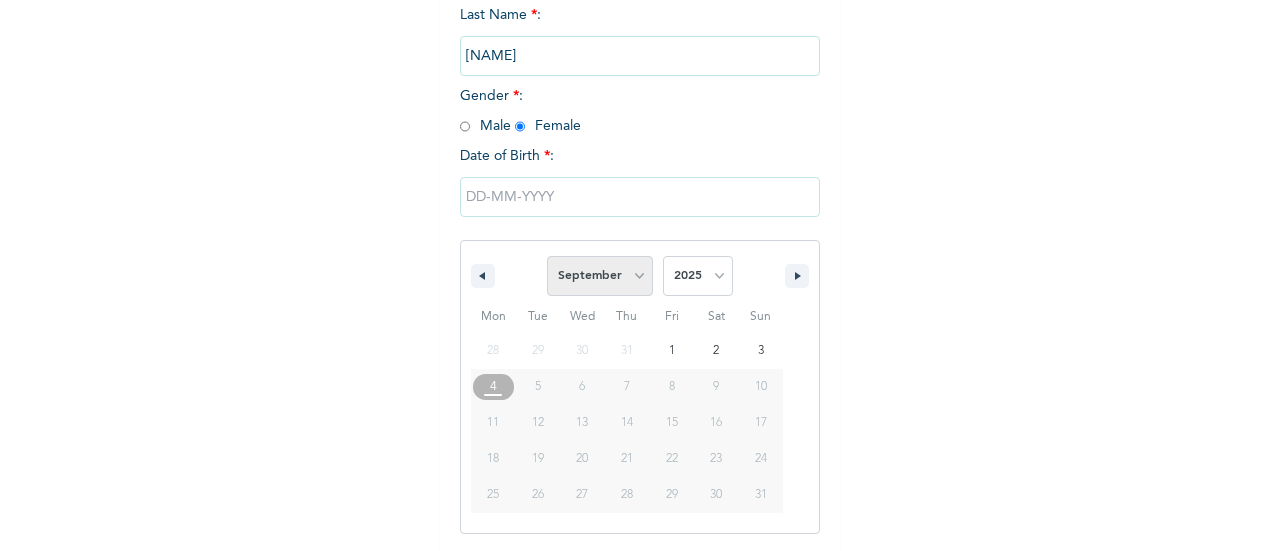 click on "January February March April May June July August September October November December" at bounding box center (600, 276) 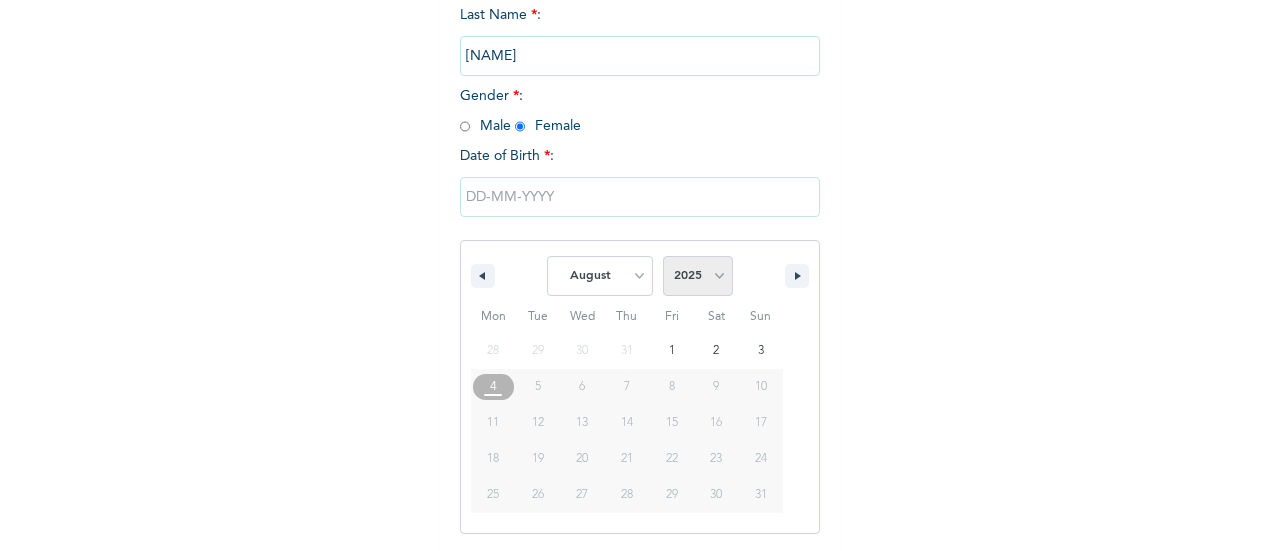 click on "2025 2024 2023 2022 2021 2020 2019 2018 2017 2016 2015 2014 2013 2012 2011 2010 2009 2008 2007 2006 2005 2004 2003 2002 2001 2000 1999 1998 1997 1996 1995 1994 1993 1992 1991 1990 1989 1988 1987 1986 1985 1984 1983 1982 1981 1980 1979 1978 1977 1976 1975 1974 1973 1972 1971 1970 1969 1968 1967 1966 1965 1964 1963 1962 1961 1960" at bounding box center (698, 276) 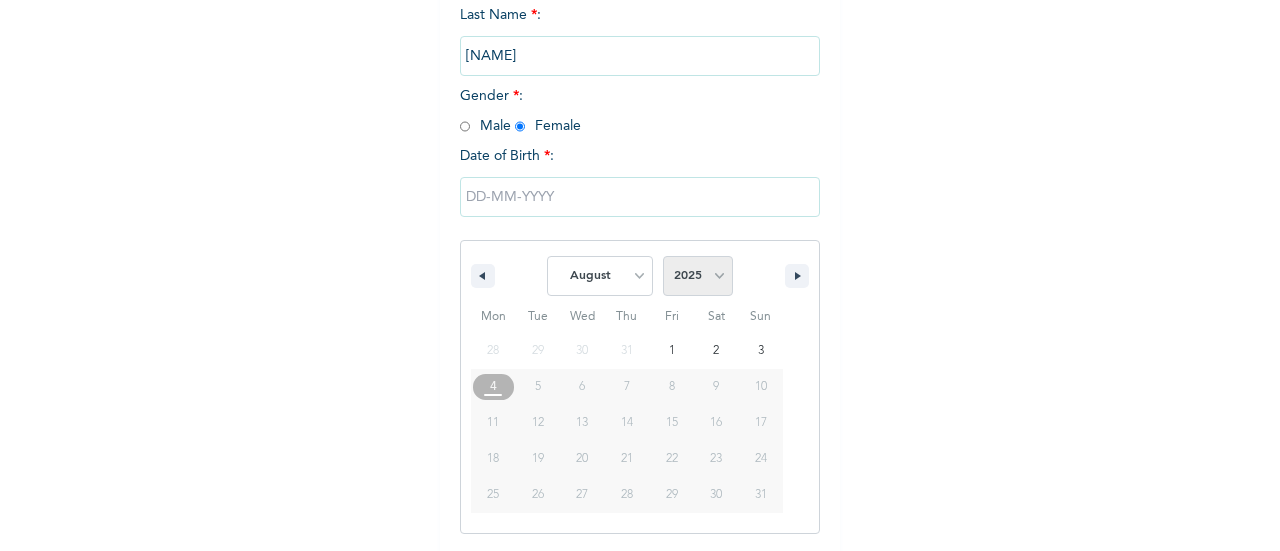 select on "2002" 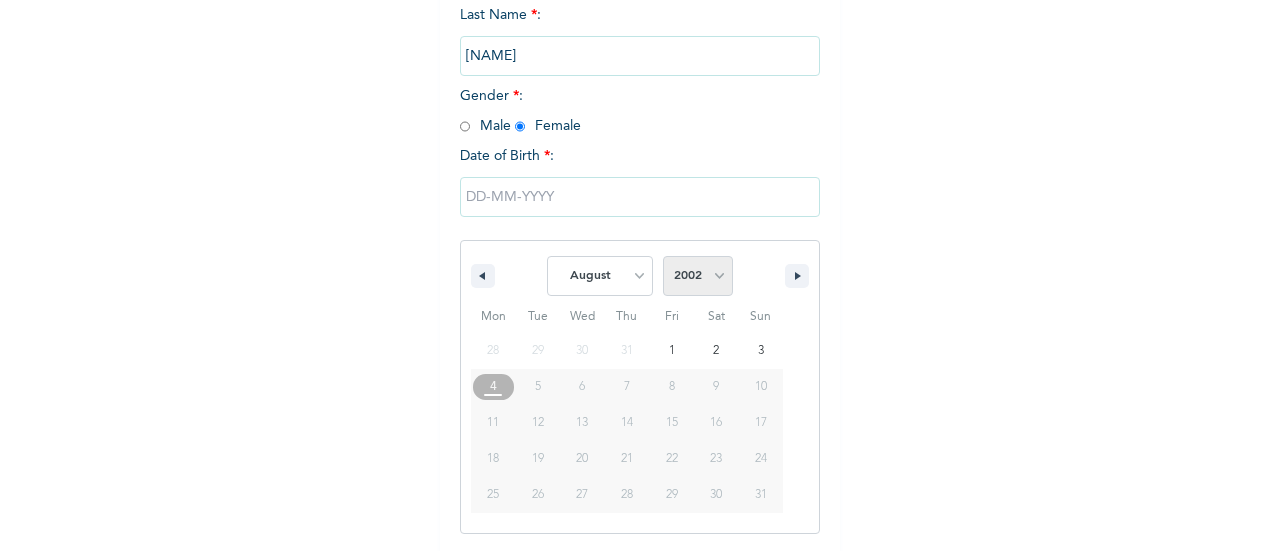 click on "2025 2024 2023 2022 2021 2020 2019 2018 2017 2016 2015 2014 2013 2012 2011 2010 2009 2008 2007 2006 2005 2004 2003 2002 2001 2000 1999 1998 1997 1996 1995 1994 1993 1992 1991 1990 1989 1988 1987 1986 1985 1984 1983 1982 1981 1980 1979 1978 1977 1976 1975 1974 1973 1972 1971 1970 1969 1968 1967 1966 1965 1964 1963 1962 1961 1960" at bounding box center (698, 276) 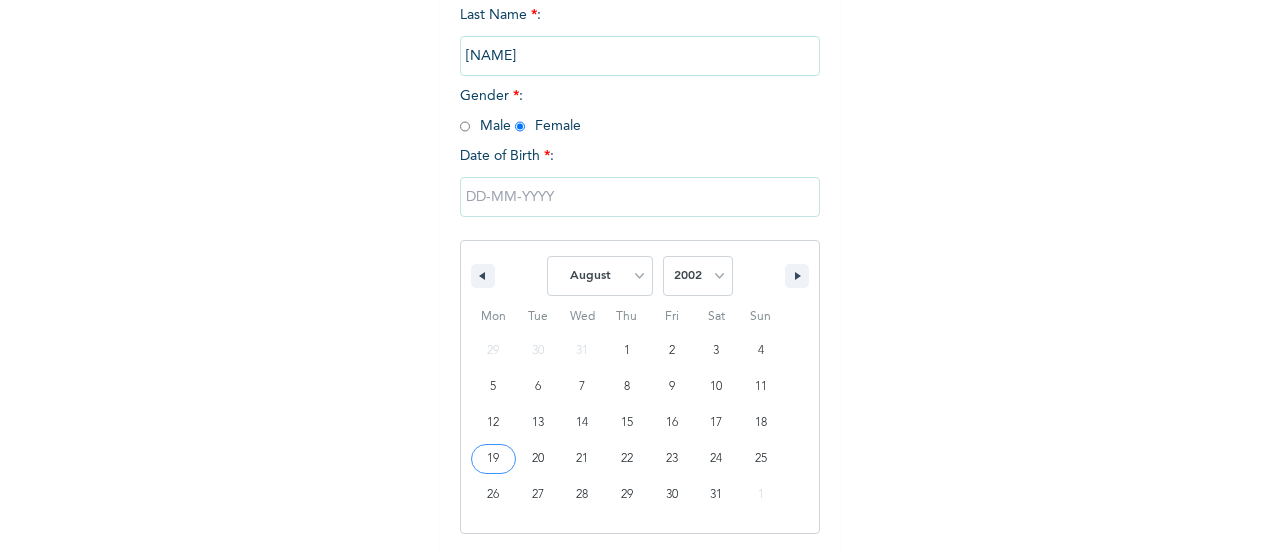 type on "[DATE]" 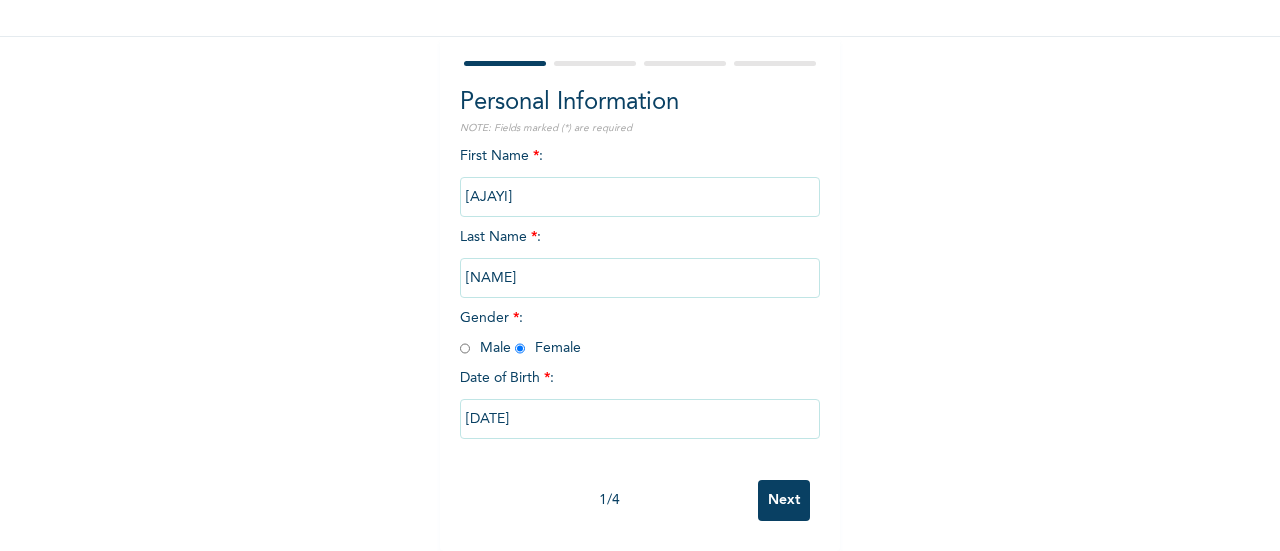 scroll, scrollTop: 154, scrollLeft: 0, axis: vertical 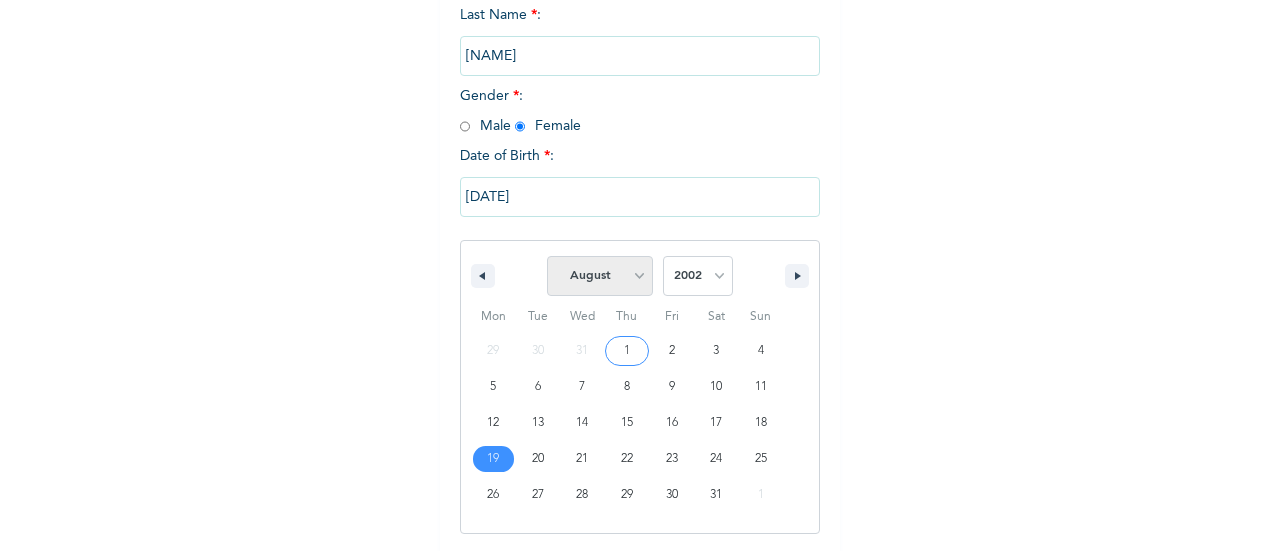 click on "January February March April May June July August September October November December" at bounding box center (600, 276) 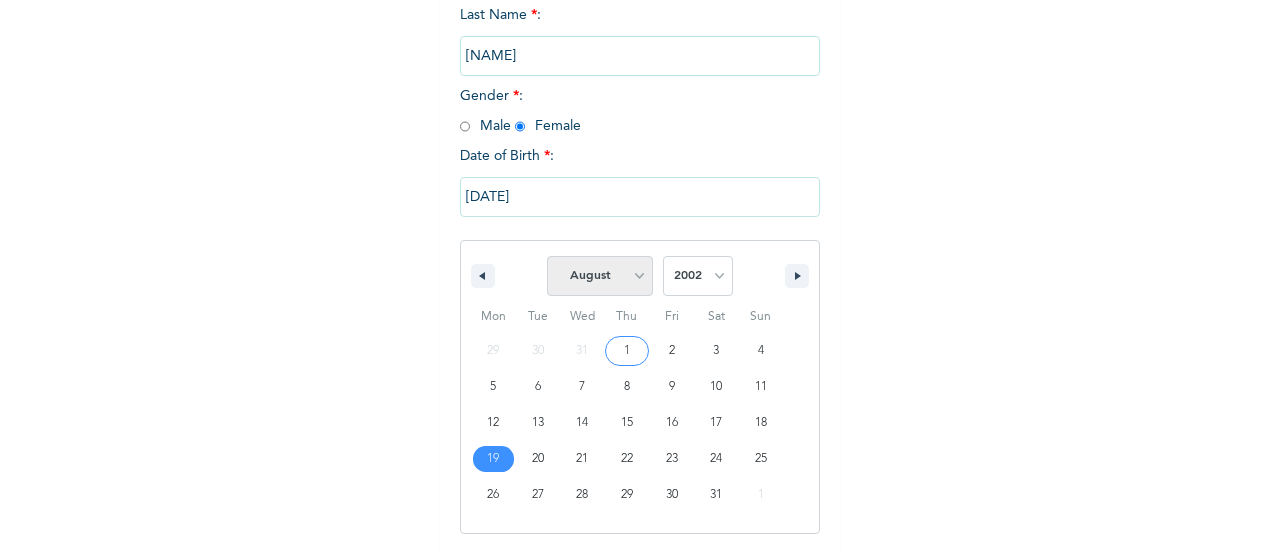 select on "8" 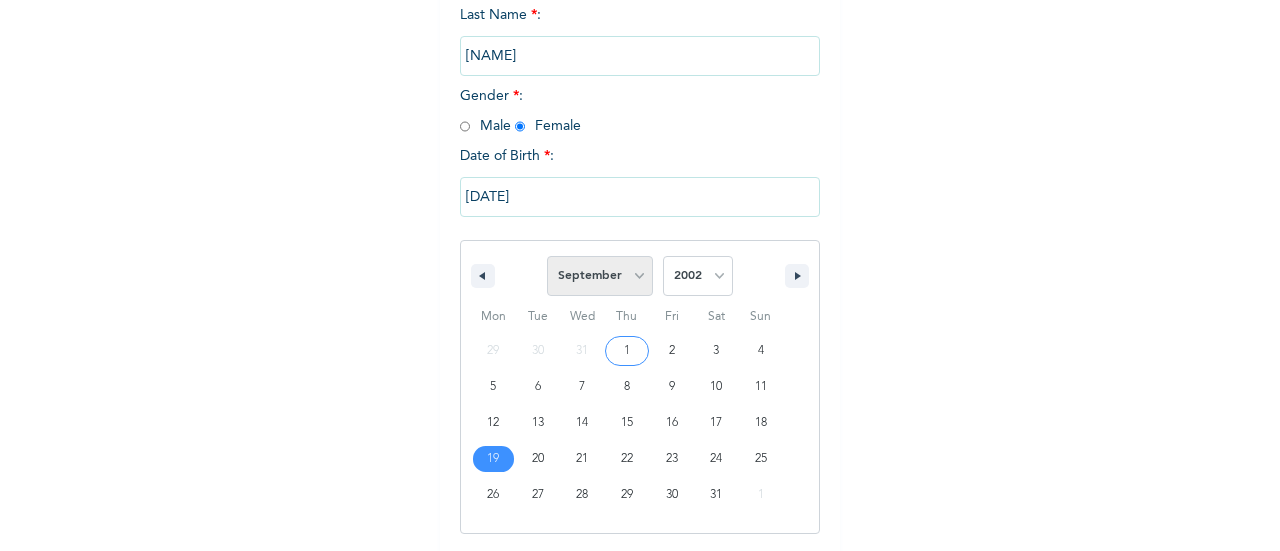 click on "January February March April May June July August September October November December" at bounding box center [600, 276] 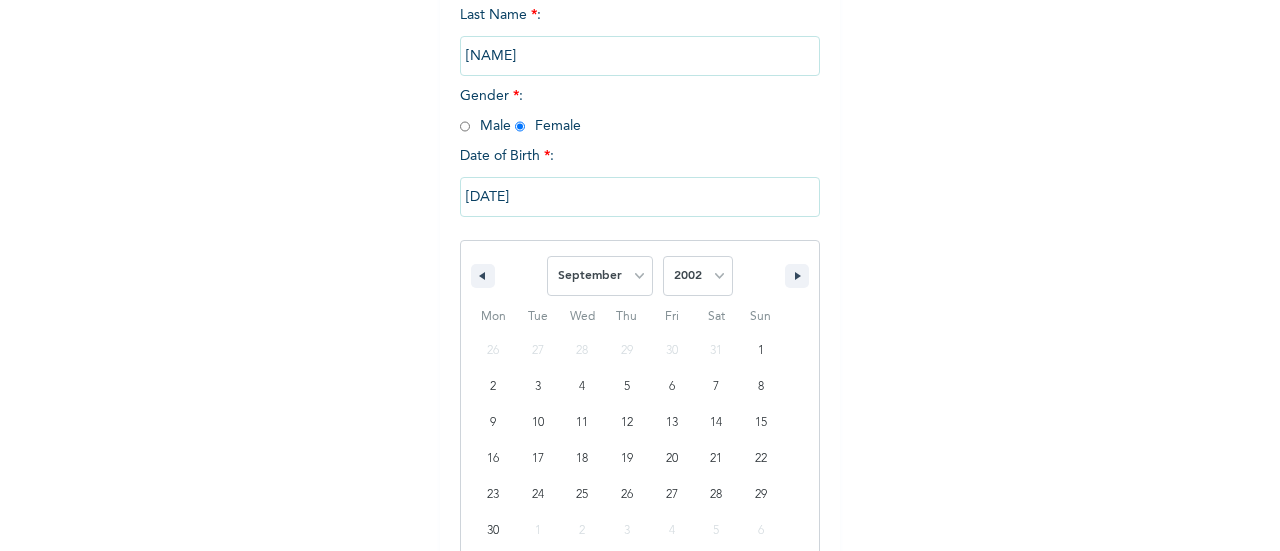 scroll, scrollTop: 154, scrollLeft: 0, axis: vertical 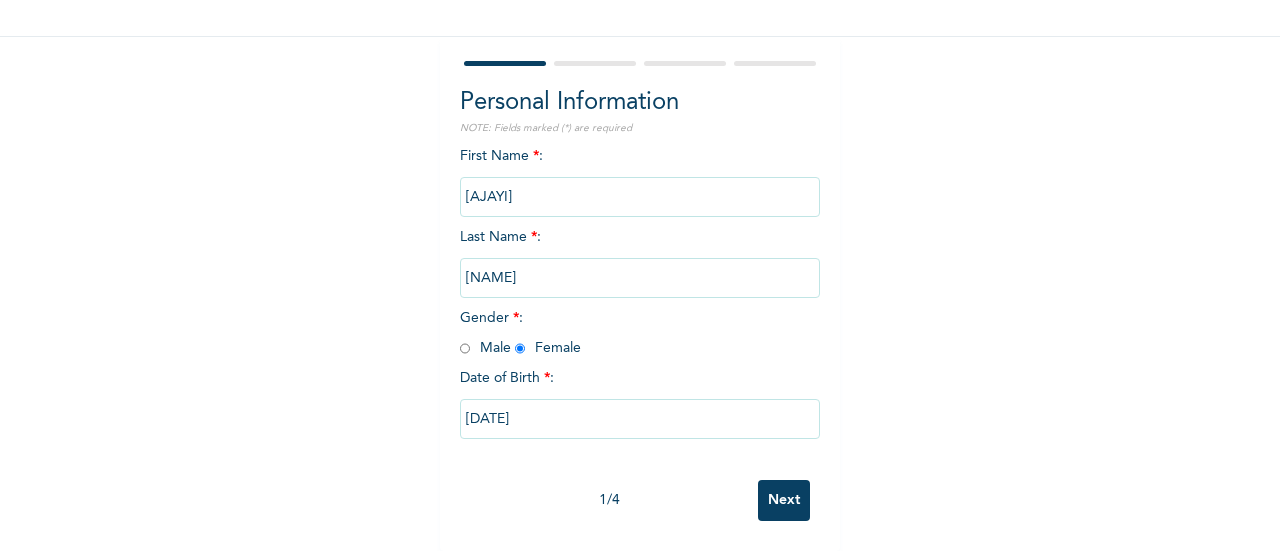 click on "Enrollee Sign-Up Form Personal Information NOTE: Fields marked (*) are required First Name   * : [LAST] Last Name   * : [LAST] Gender   * : Male   Female Date of Birth   * : [DATE] [NUMBER]  / [NUMBER] Next" at bounding box center (640, 207) 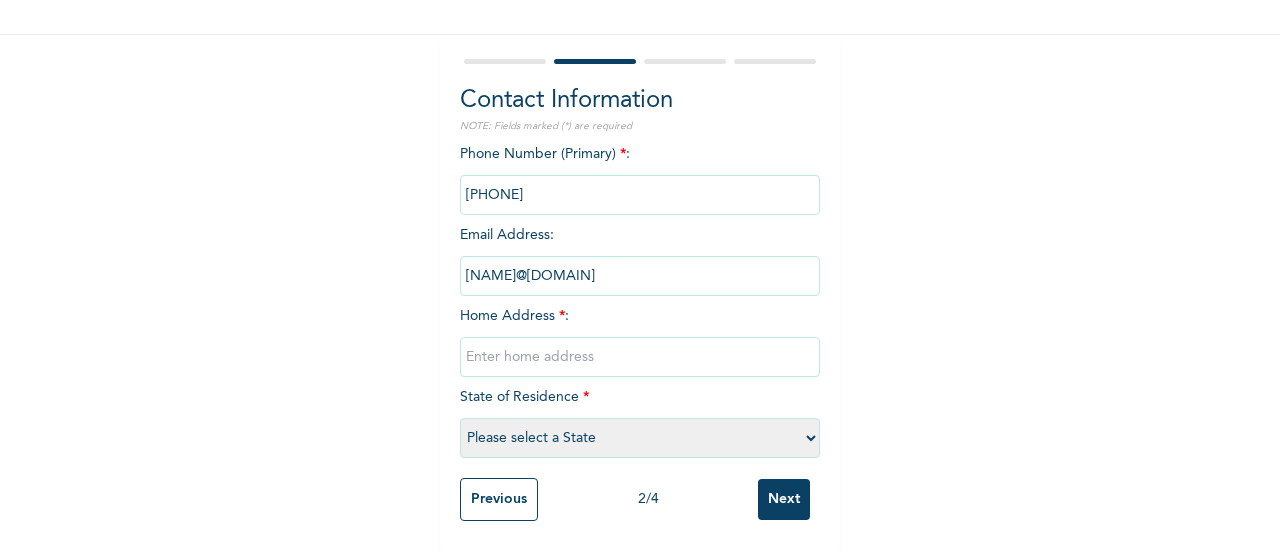 click at bounding box center (640, 357) 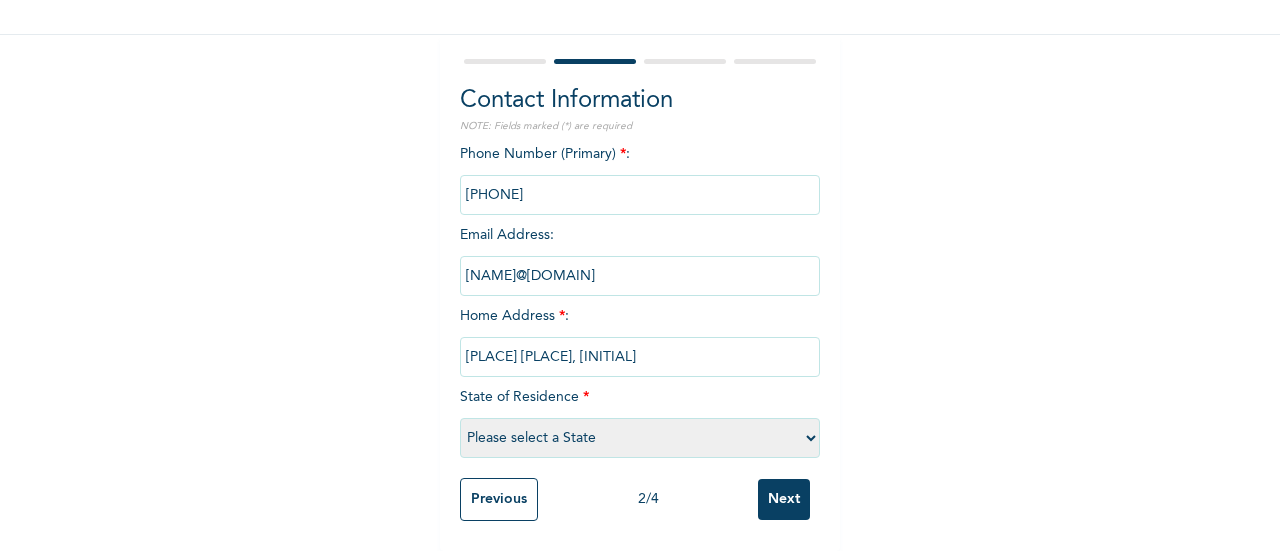 type on "[PLACE] [PLACE], [INITIAL]" 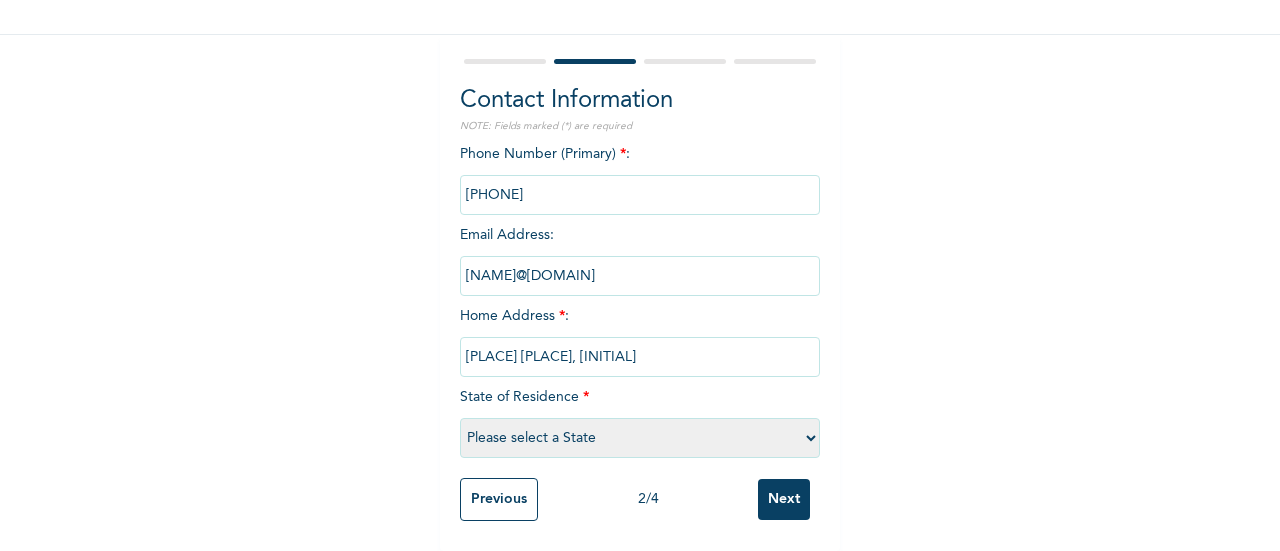 select on "11" 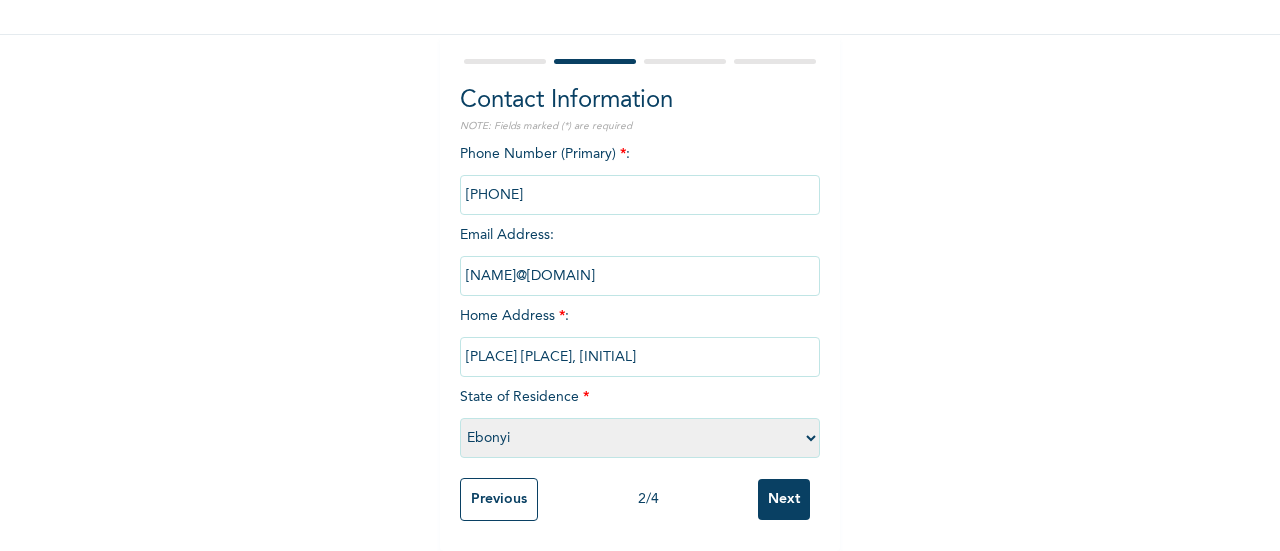 click on "[PLACE] [PLACE], [INITIAL]" at bounding box center (640, 357) 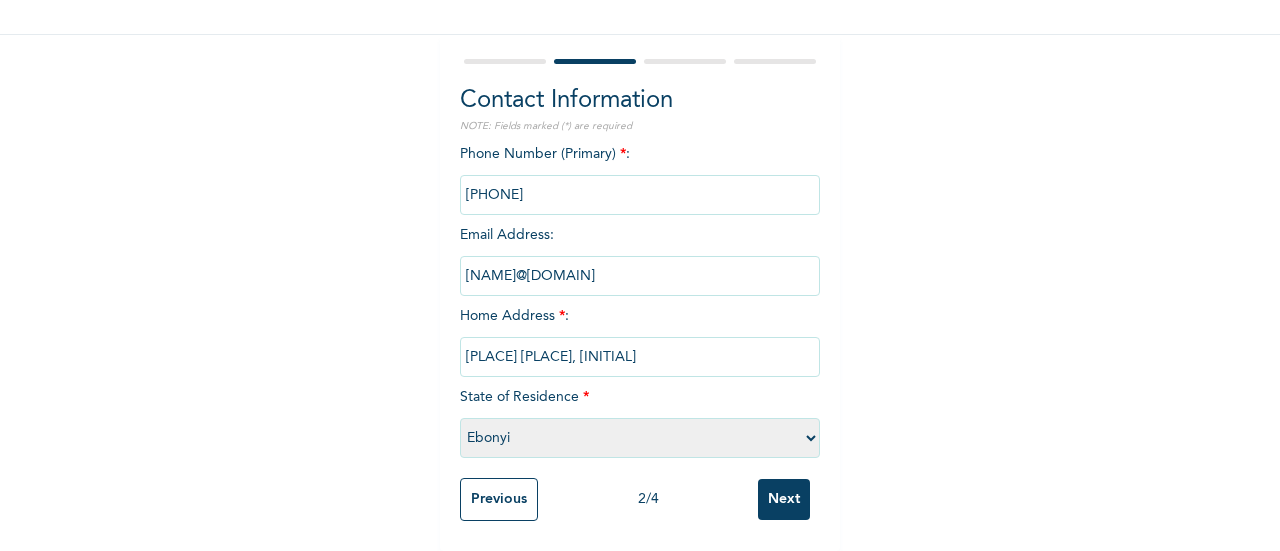 click on "[PLACE] [PLACE], [INITIAL]" at bounding box center [640, 357] 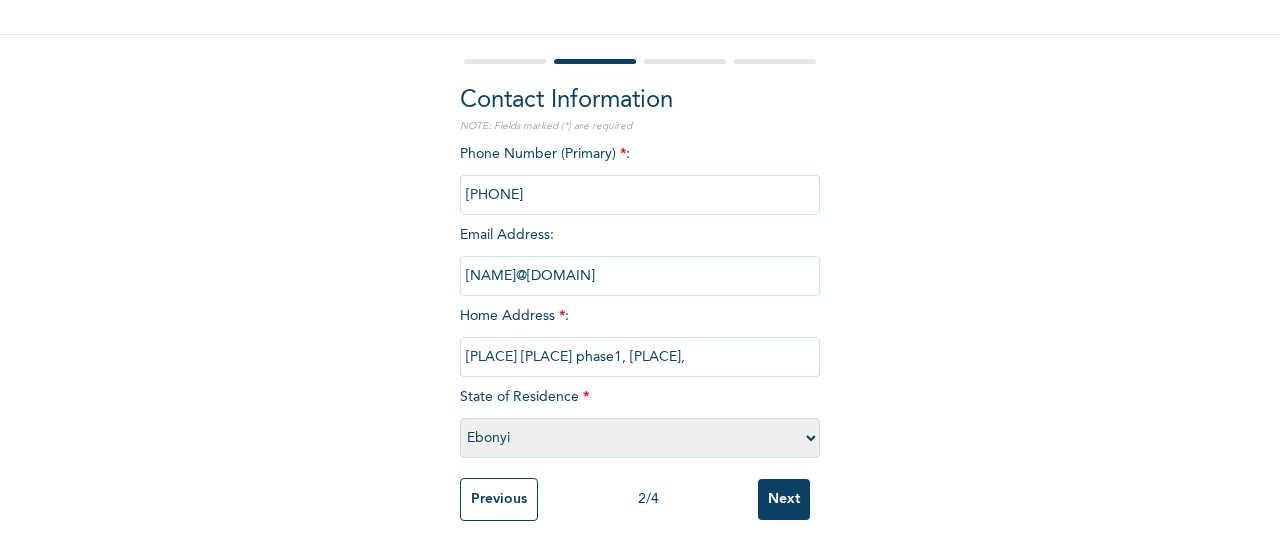 click on "[PLACE] [PLACE] phase1, [PLACE]," at bounding box center [640, 357] 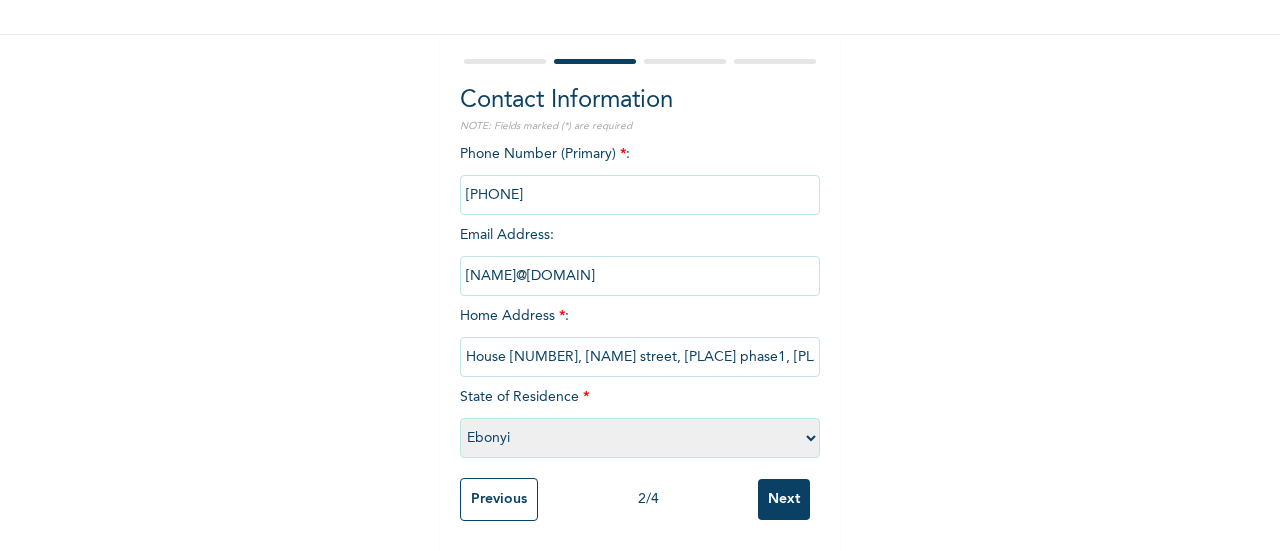scroll, scrollTop: 0, scrollLeft: 86, axis: horizontal 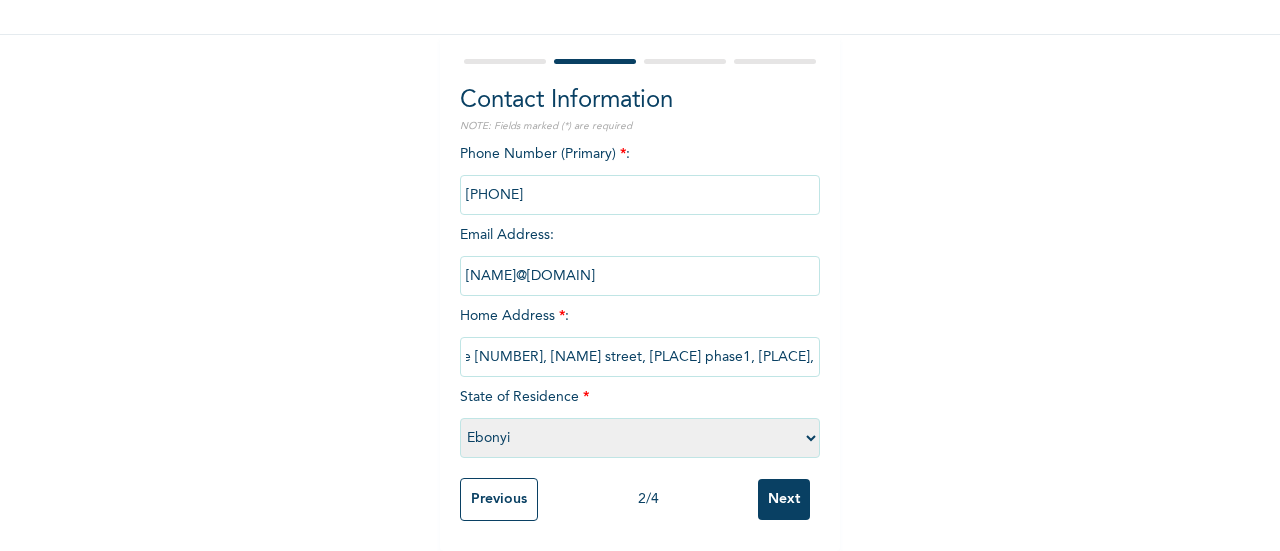 type on "House [NUMBER], [NAME] street, [PLACE] phase1, [PLACE]," 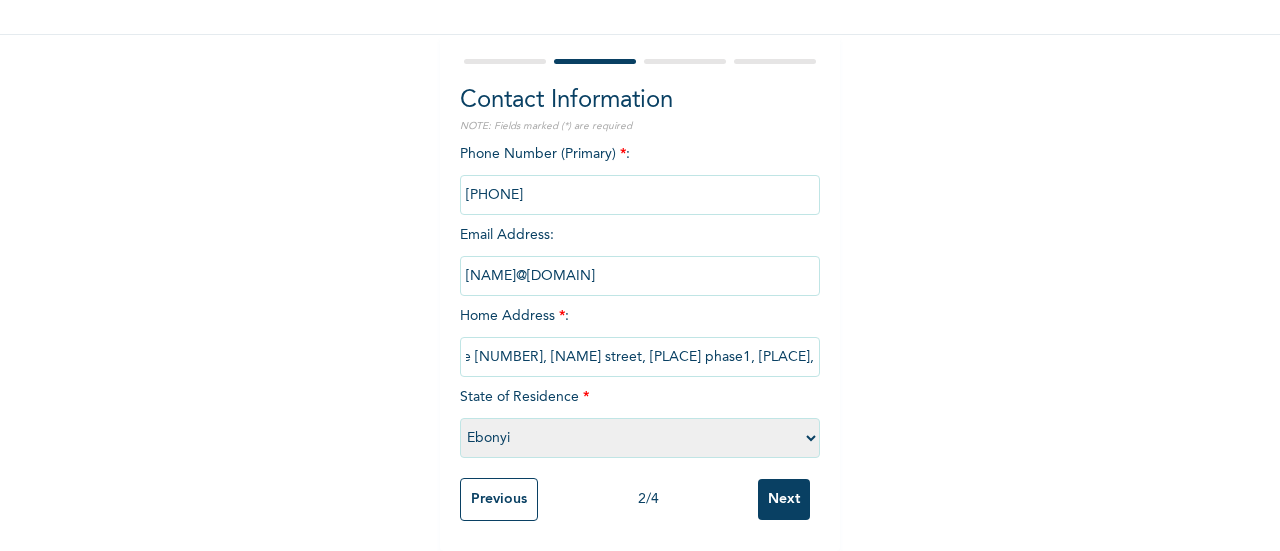scroll, scrollTop: 0, scrollLeft: 0, axis: both 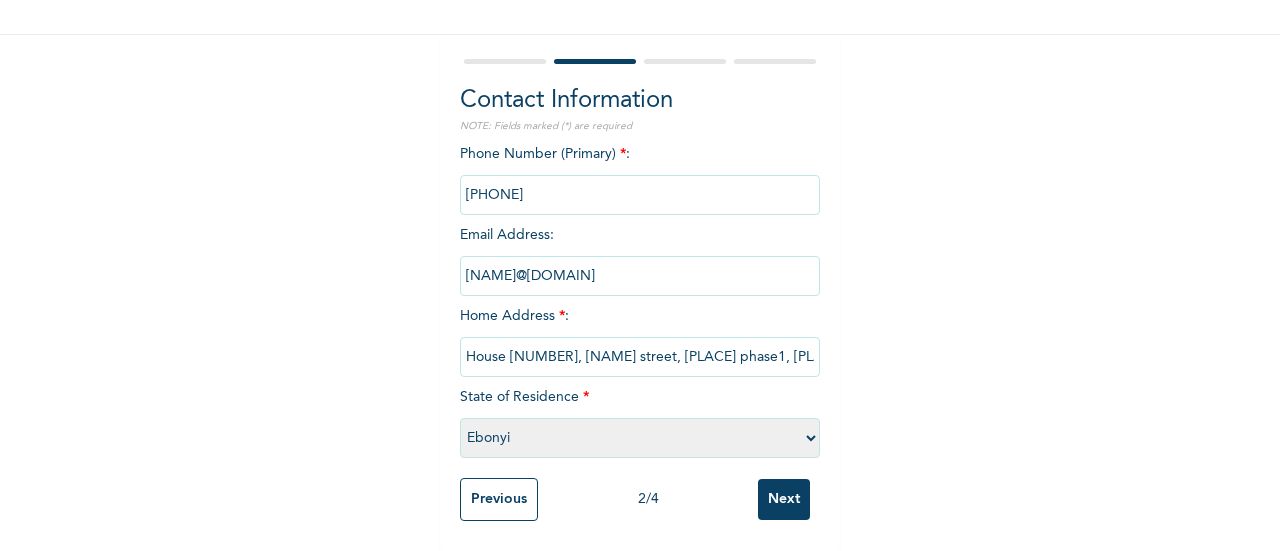 click on "Please select a State Abia Abuja (FCT) Adamawa Akwa Ibom Anambra Bauchi Bayelsa Benue Borno Cross River Delta Ebonyi Edo Ekiti Enugu Gombe Imo Jigawa Kaduna Kano Katsina Kebbi Kogi Kwara Lagos Nasarawa Niger Ogun Ondo Osun Oyo Plateau Rivers Sokoto Taraba Yobe Zamfara" at bounding box center (640, 438) 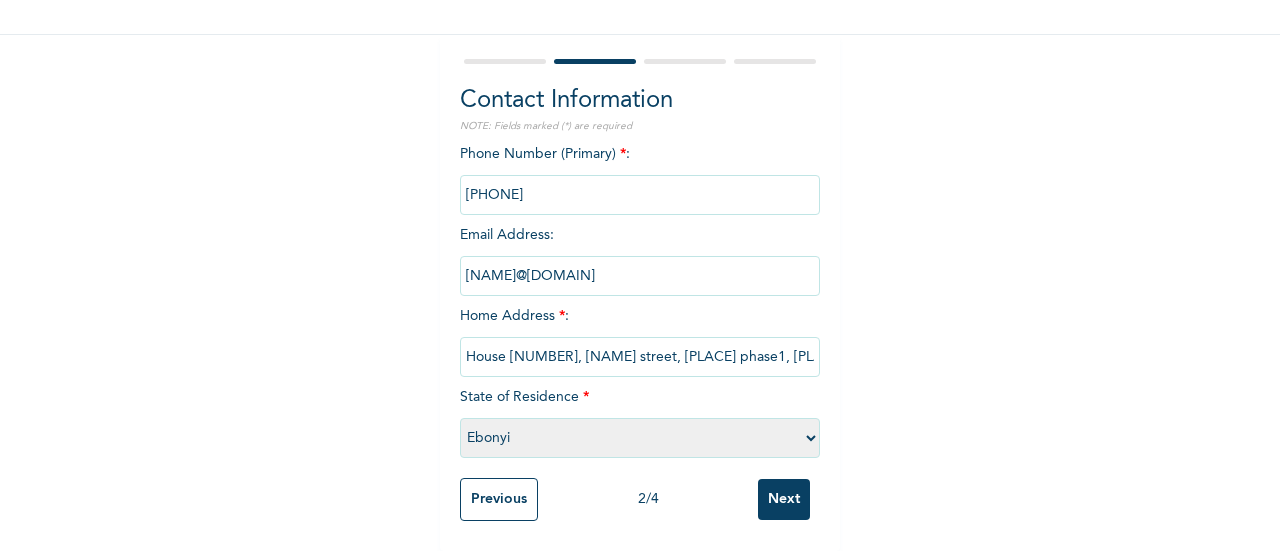 select on "28" 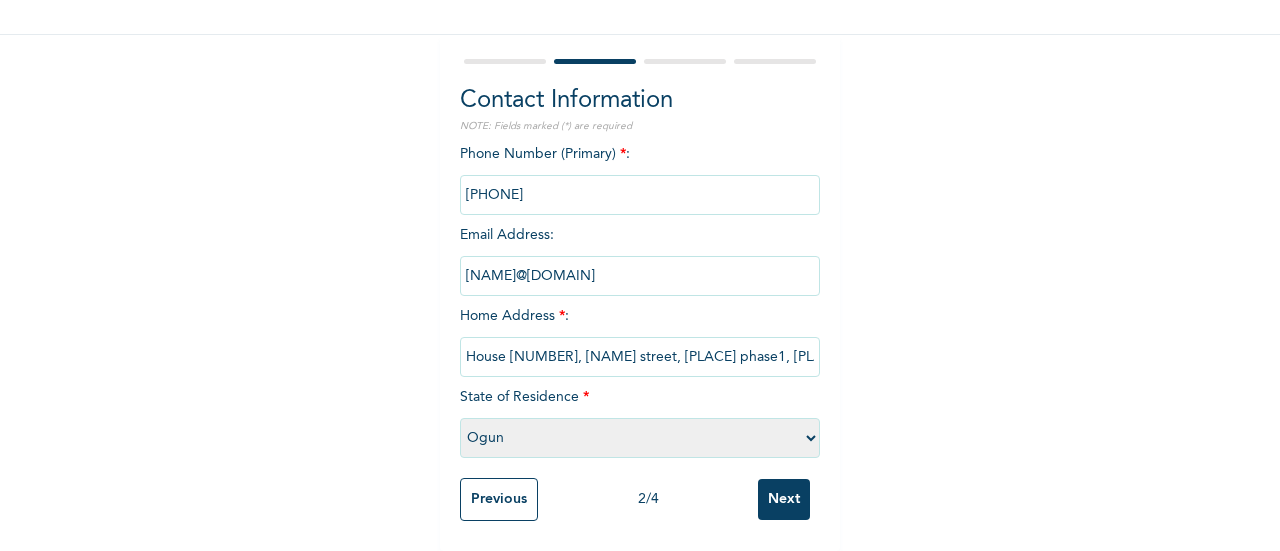 click on "Please select a State Abia Abuja (FCT) Adamawa Akwa Ibom Anambra Bauchi Bayelsa Benue Borno Cross River Delta Ebonyi Edo Ekiti Enugu Gombe Imo Jigawa Kaduna Kano Katsina Kebbi Kogi Kwara Lagos Nasarawa Niger Ogun Ondo Osun Oyo Plateau Rivers Sokoto Taraba Yobe Zamfara" at bounding box center (640, 438) 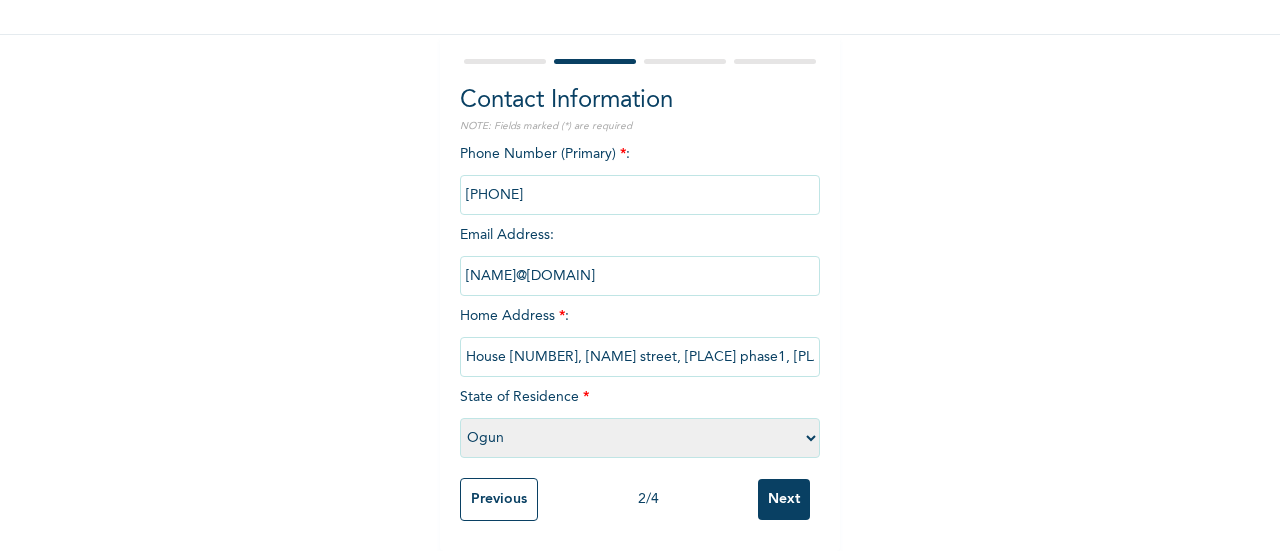 click on "Next" at bounding box center (784, 499) 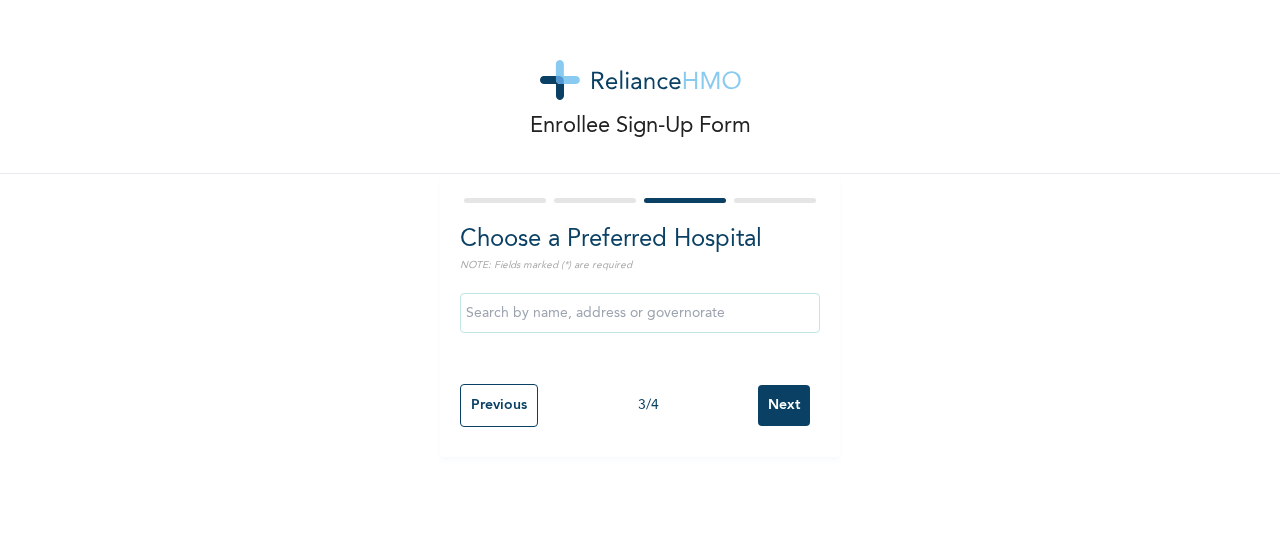 scroll, scrollTop: 0, scrollLeft: 0, axis: both 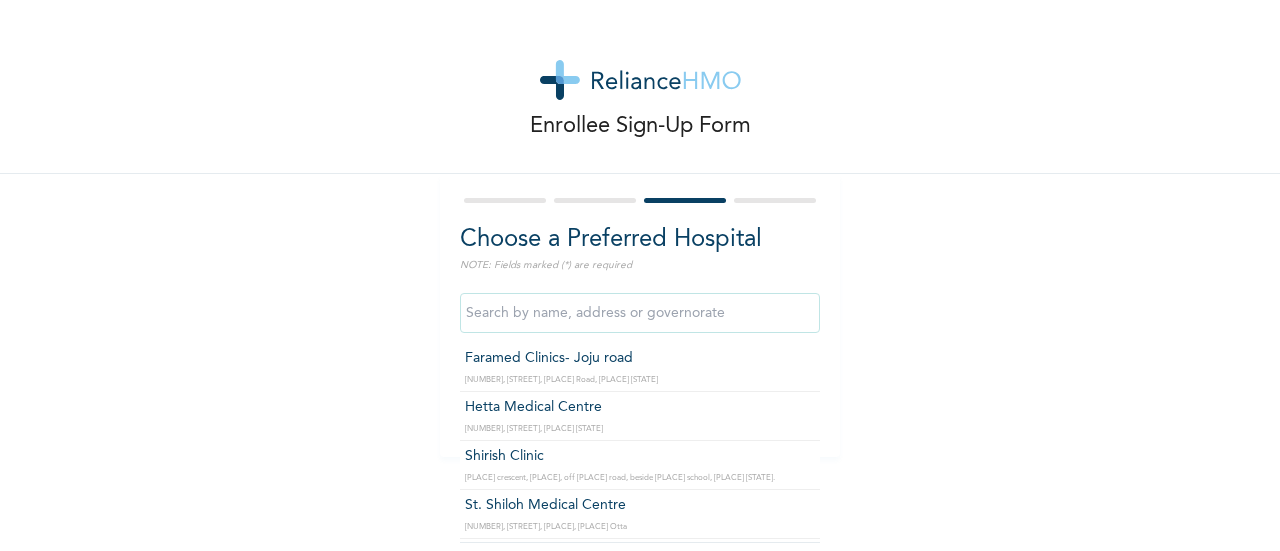 click at bounding box center [640, 313] 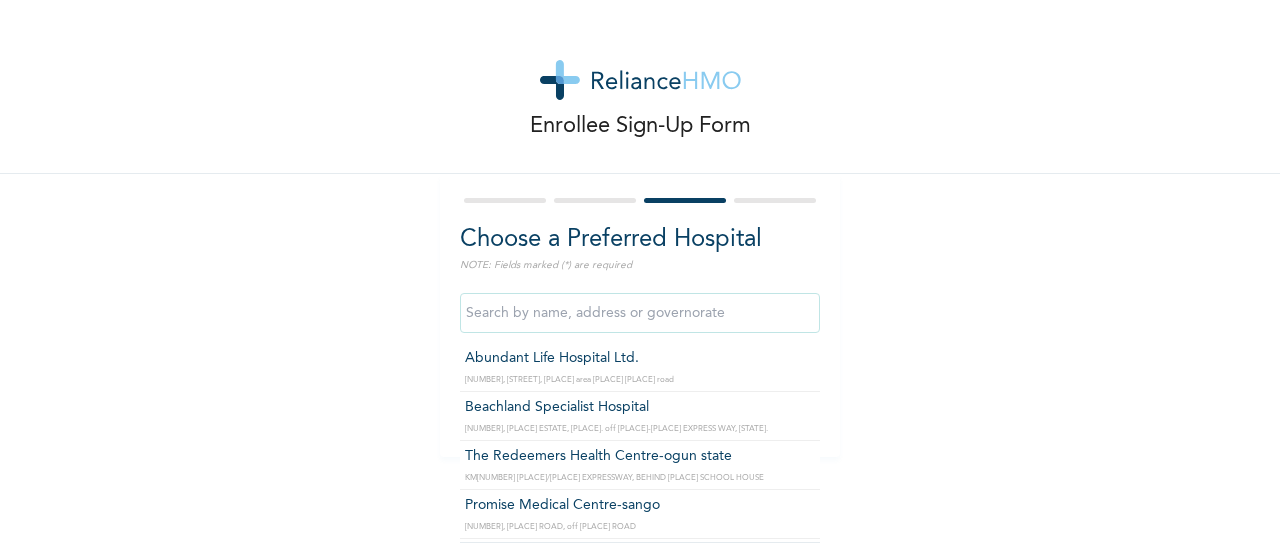 scroll, scrollTop: 496, scrollLeft: 0, axis: vertical 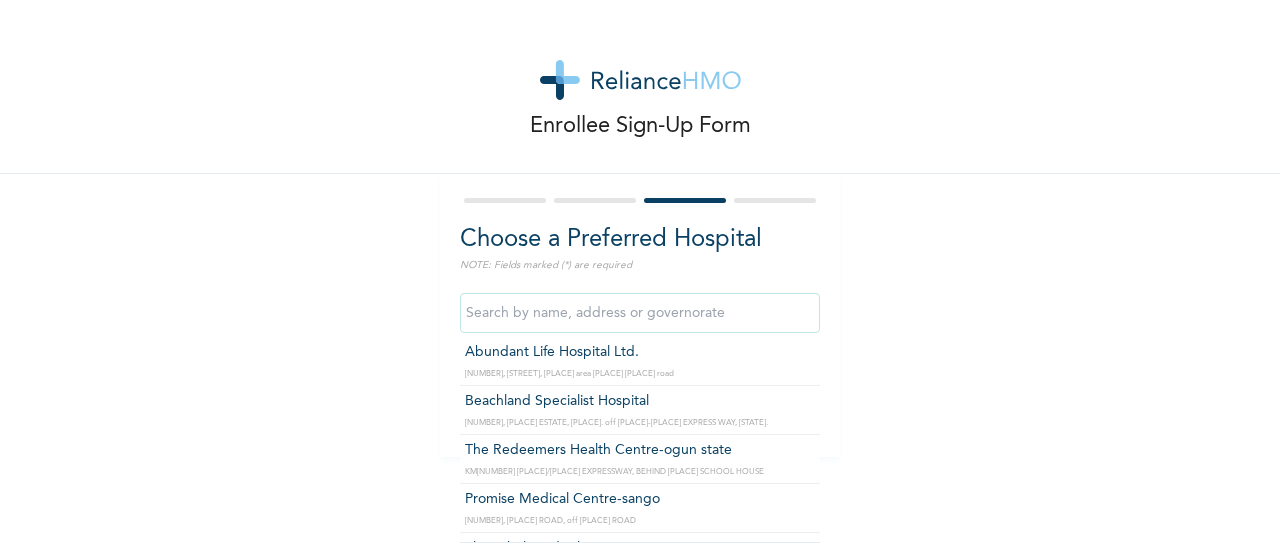 type on "Beachland Specialist Hospital" 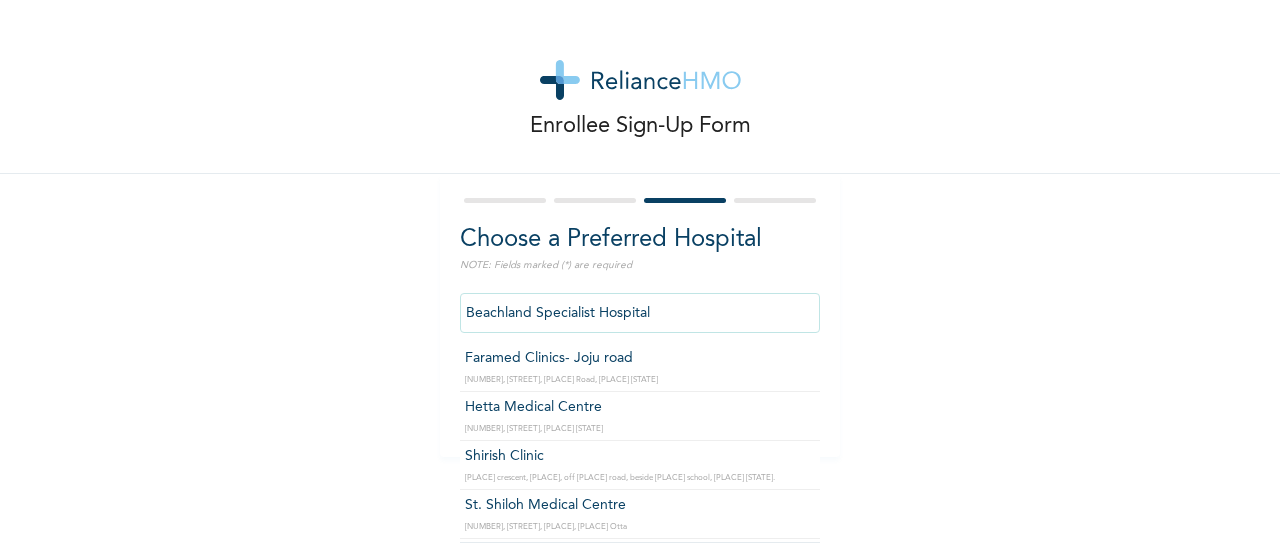 click on "Beachland Specialist Hospital" at bounding box center (640, 313) 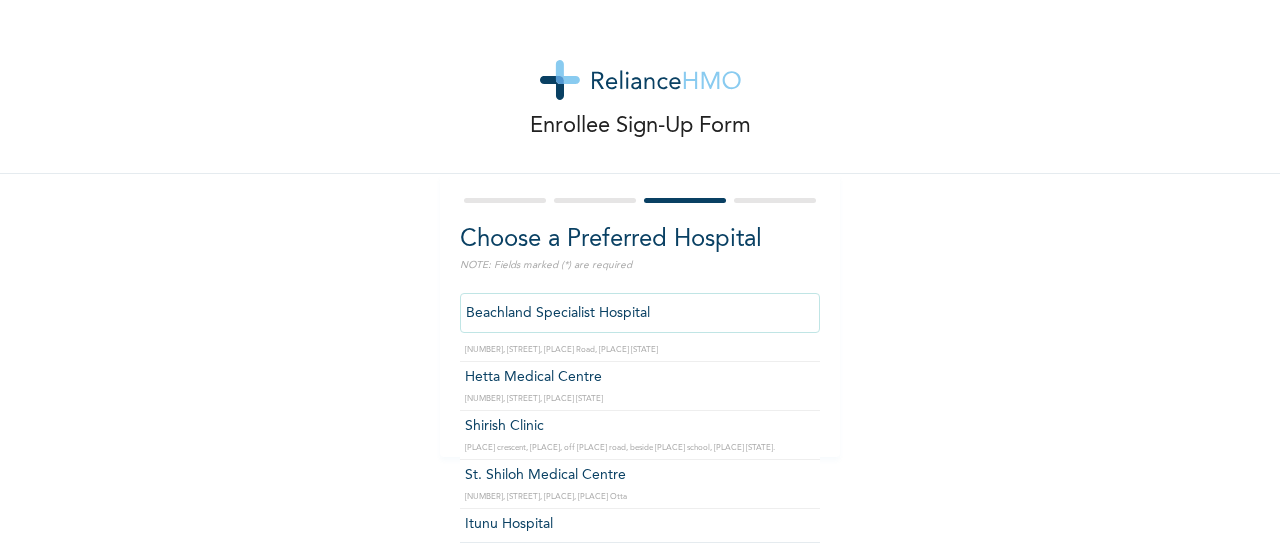 scroll, scrollTop: 0, scrollLeft: 0, axis: both 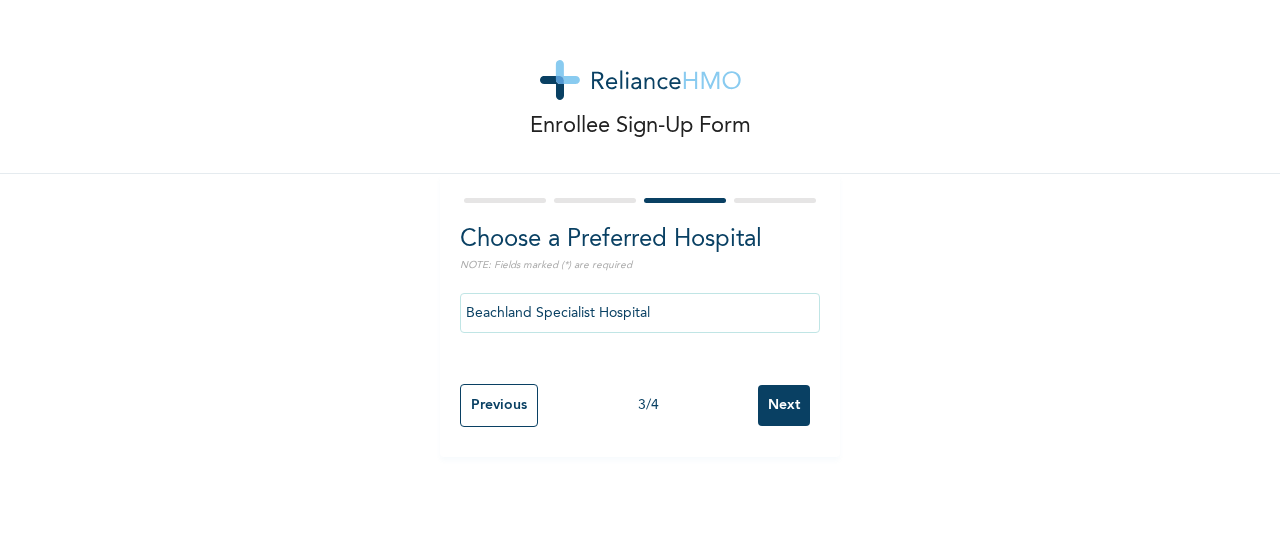 click on "Enrollee Sign-Up Form Choose a Preferred Hospital NOTE: Fields marked (*) are required [PLACE] Specialist Hospital Previous [NUMBER] / [NUMBER] Next" at bounding box center [640, 228] 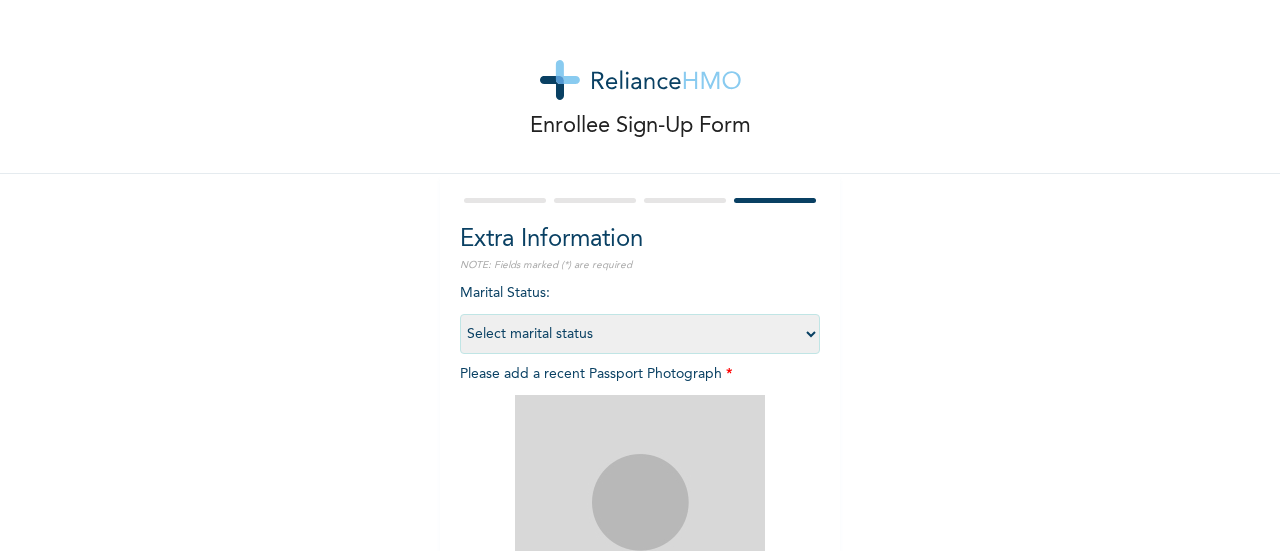 click on "Select marital status Single Married Divorced Widow/Widower" at bounding box center (640, 334) 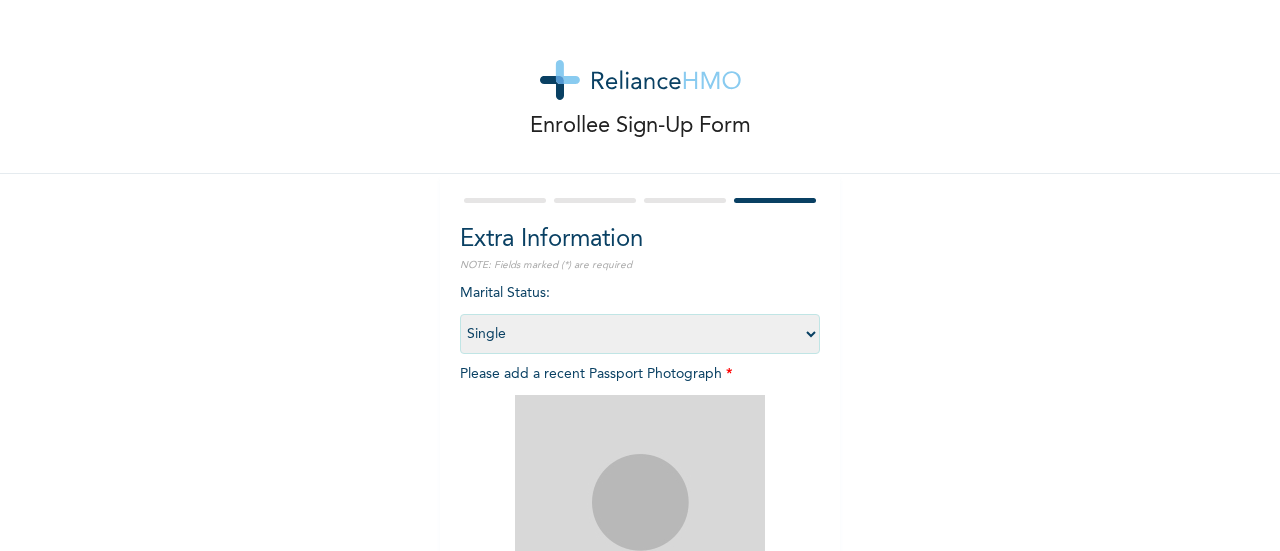 click on "Select marital status Single Married Divorced Widow/Widower" at bounding box center [640, 334] 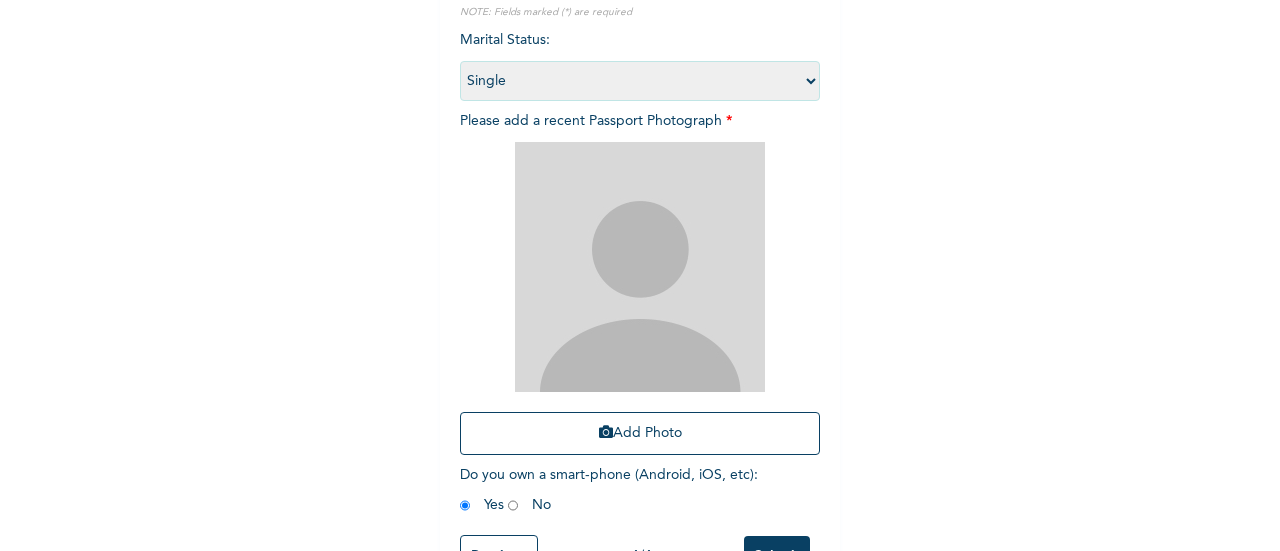 scroll, scrollTop: 254, scrollLeft: 0, axis: vertical 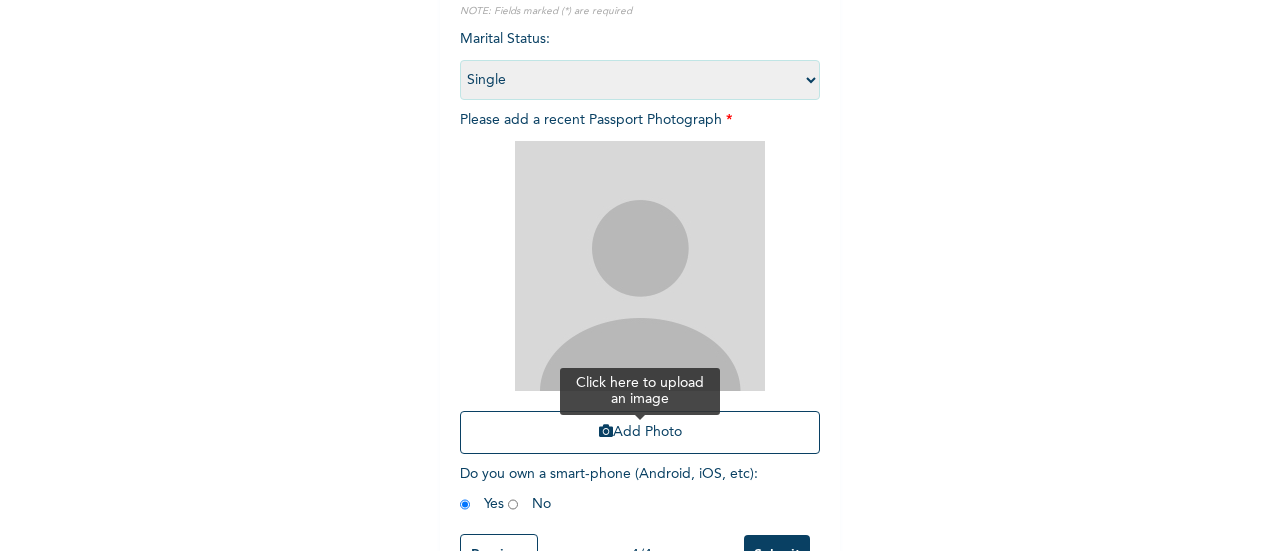 click on "Add Photo" at bounding box center (640, 432) 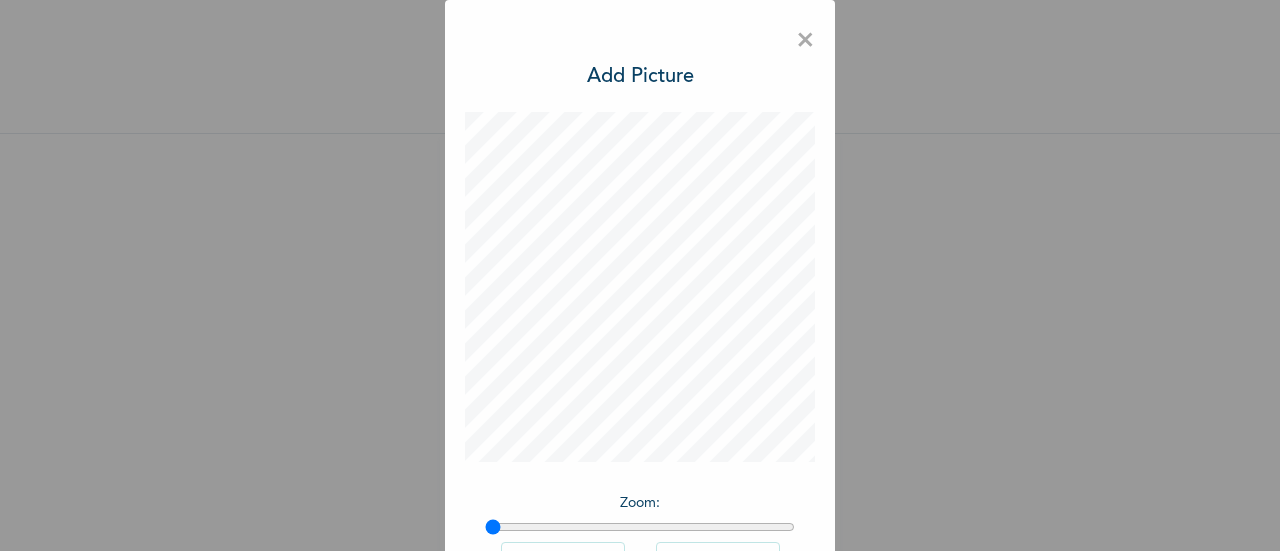 scroll, scrollTop: 56, scrollLeft: 0, axis: vertical 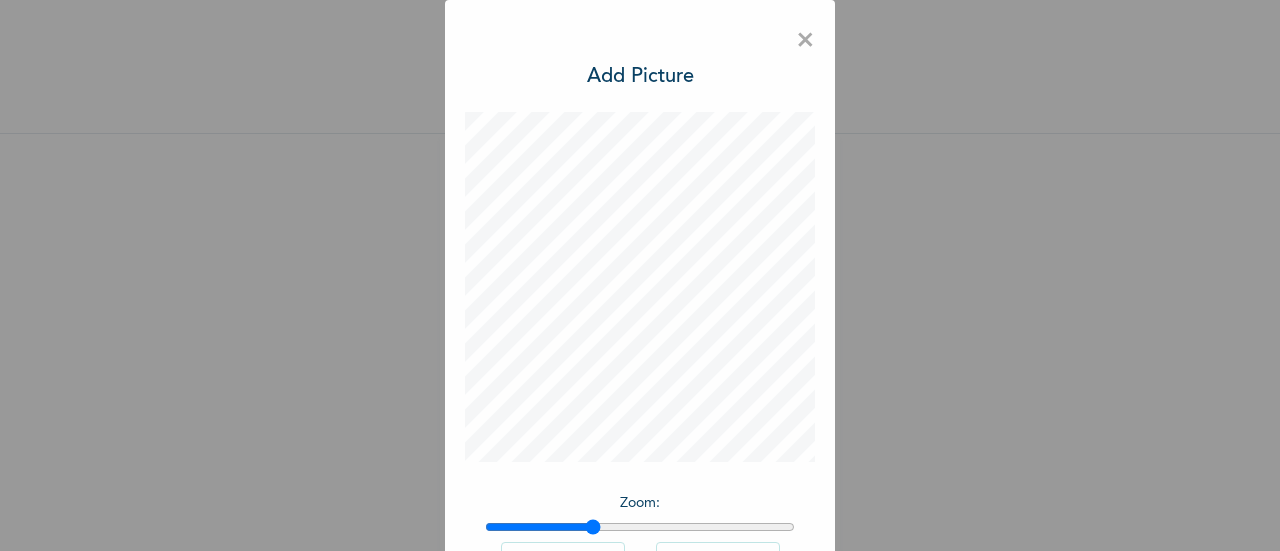 drag, startPoint x: 480, startPoint y: 531, endPoint x: 584, endPoint y: 517, distance: 104.93808 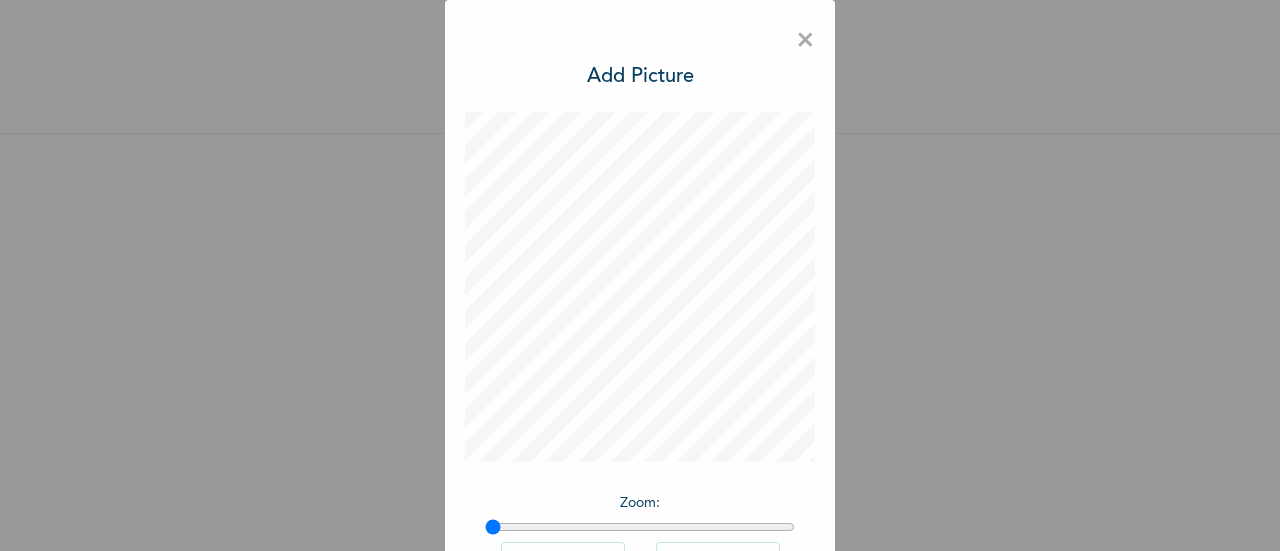 drag, startPoint x: 583, startPoint y: 526, endPoint x: 310, endPoint y: 509, distance: 273.52878 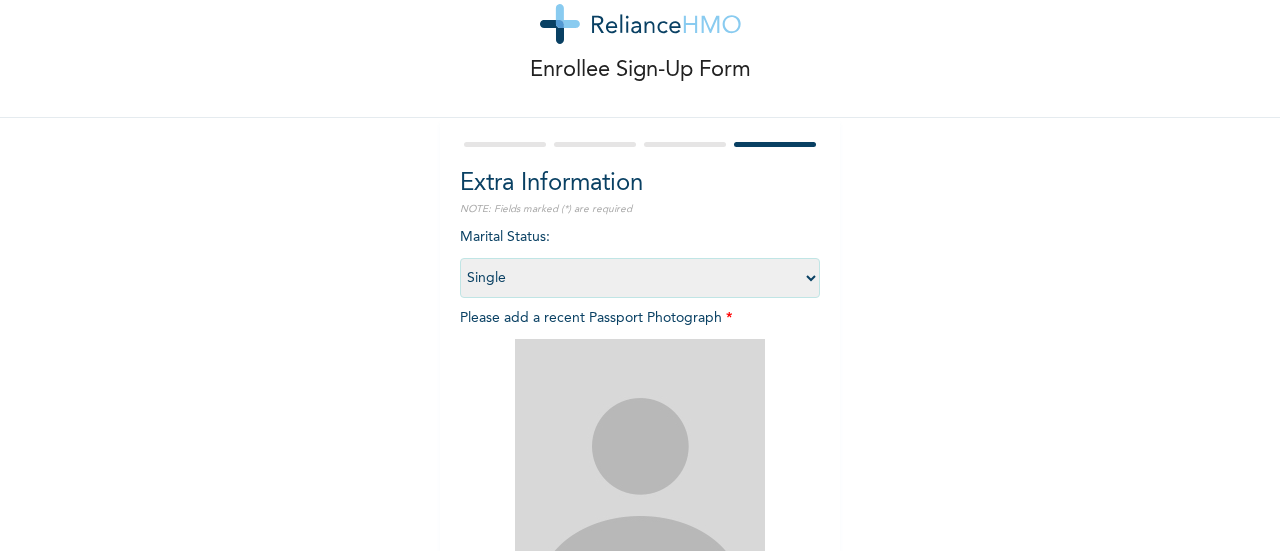 scroll, scrollTop: 326, scrollLeft: 0, axis: vertical 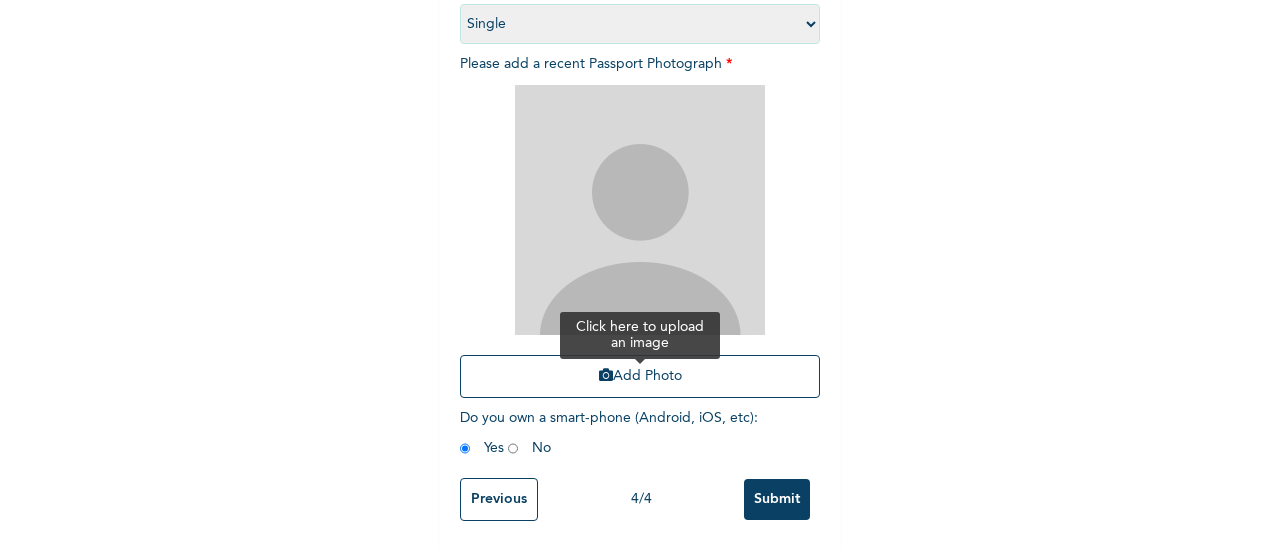 click on "Add Photo" at bounding box center [640, 376] 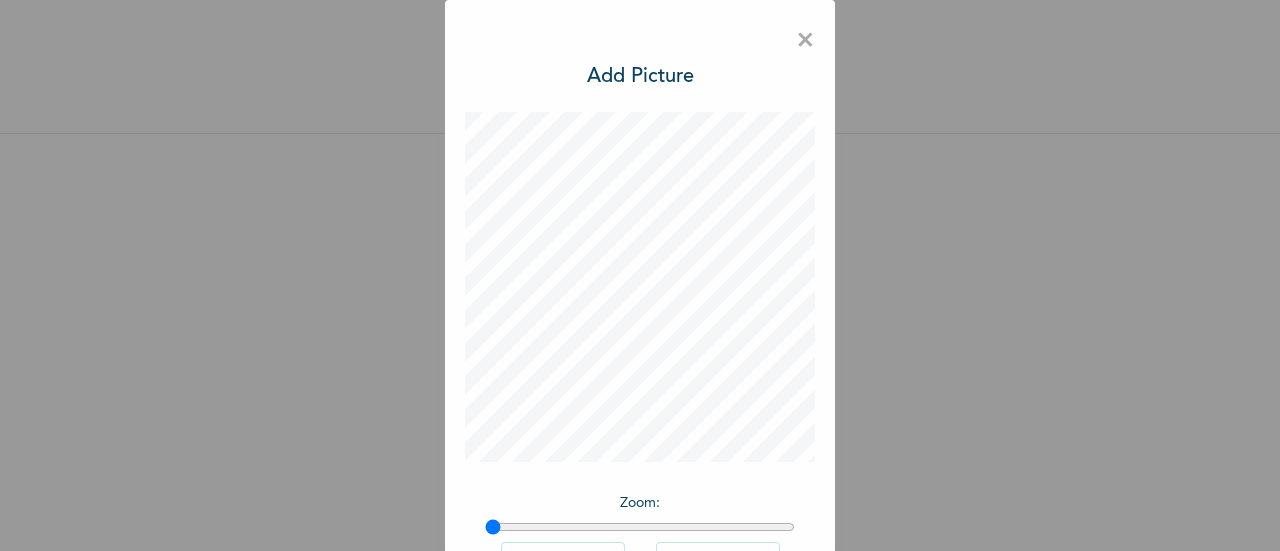 scroll, scrollTop: 56, scrollLeft: 0, axis: vertical 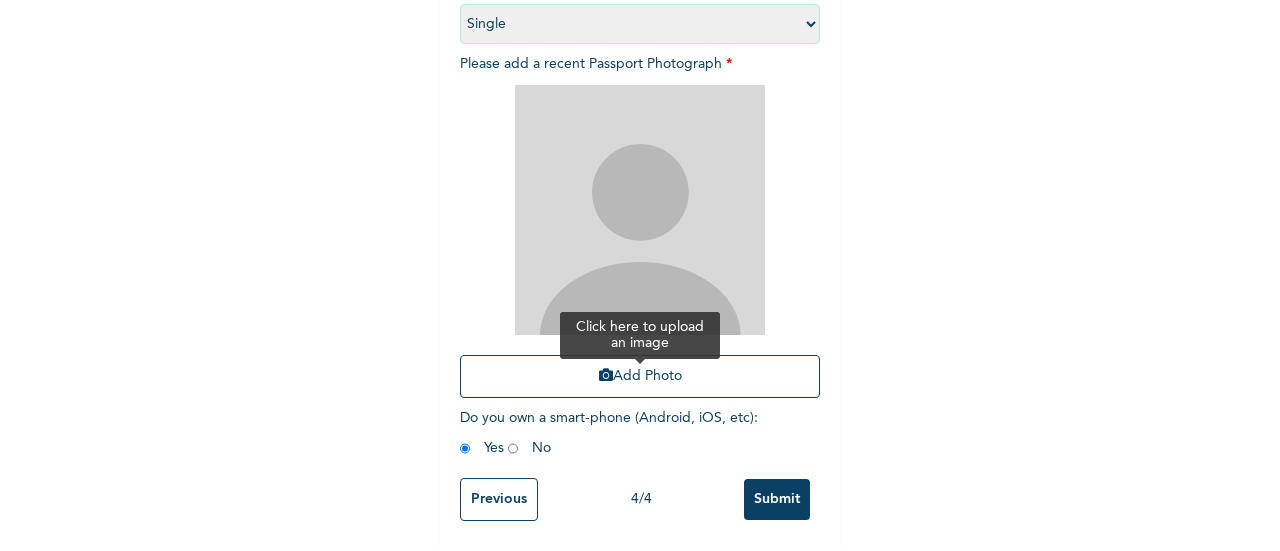 click on "Add Photo" at bounding box center (640, 376) 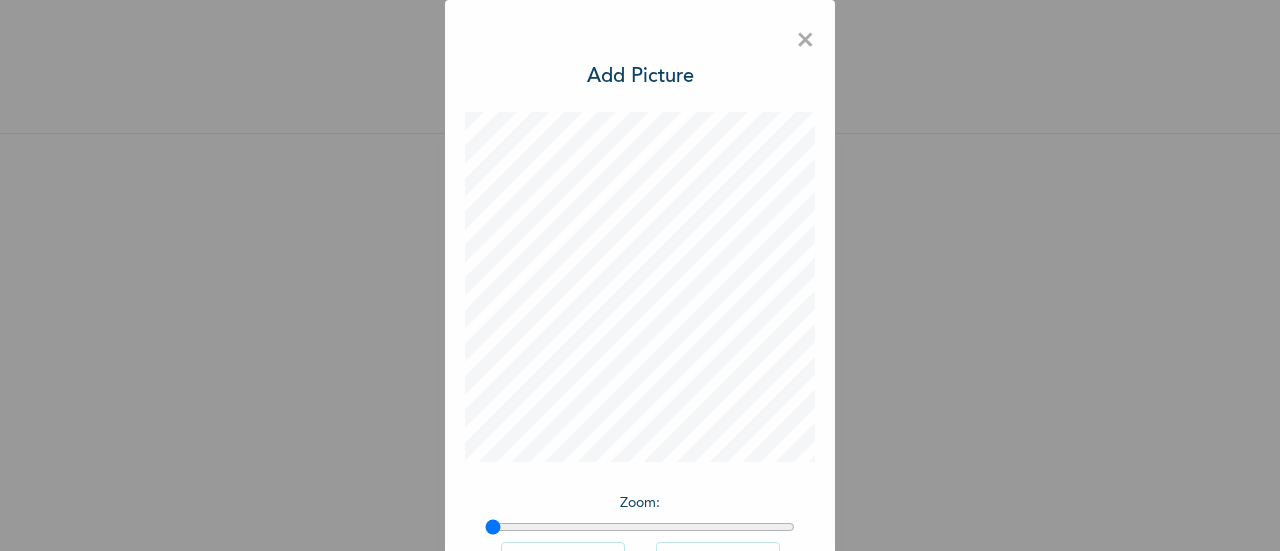 scroll, scrollTop: 56, scrollLeft: 0, axis: vertical 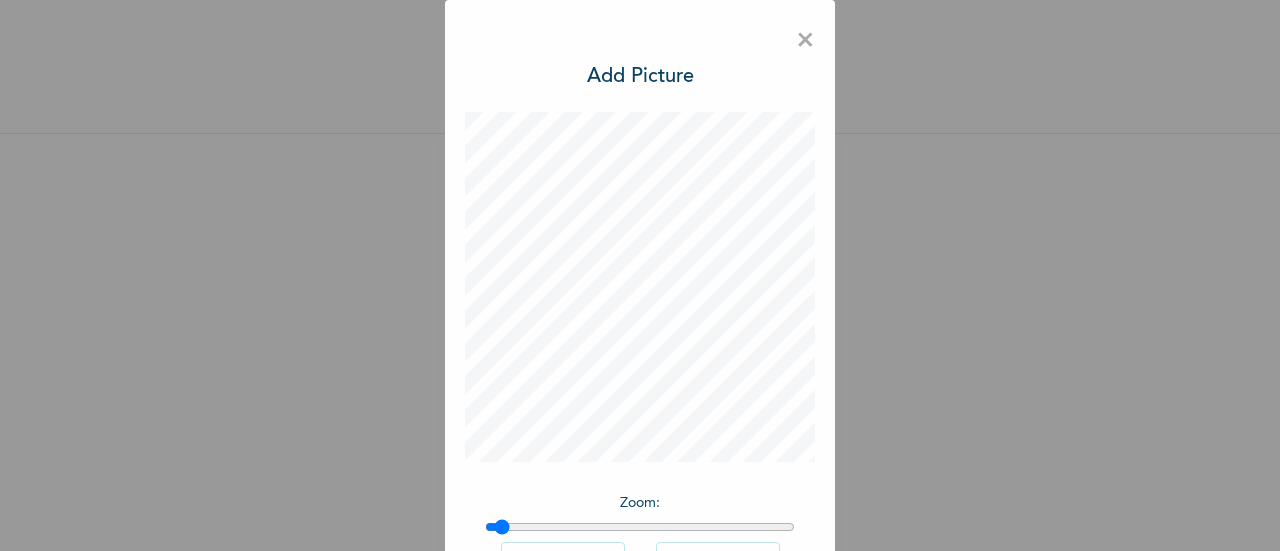 drag, startPoint x: 493, startPoint y: 523, endPoint x: 495, endPoint y: 488, distance: 35.057095 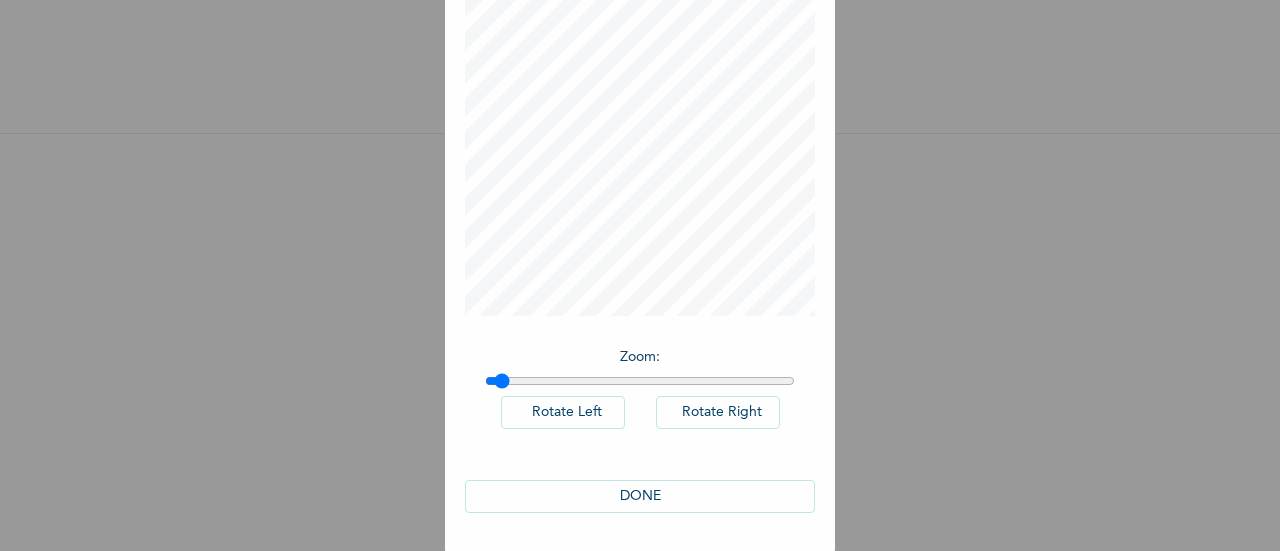 click on "DONE" at bounding box center (640, 496) 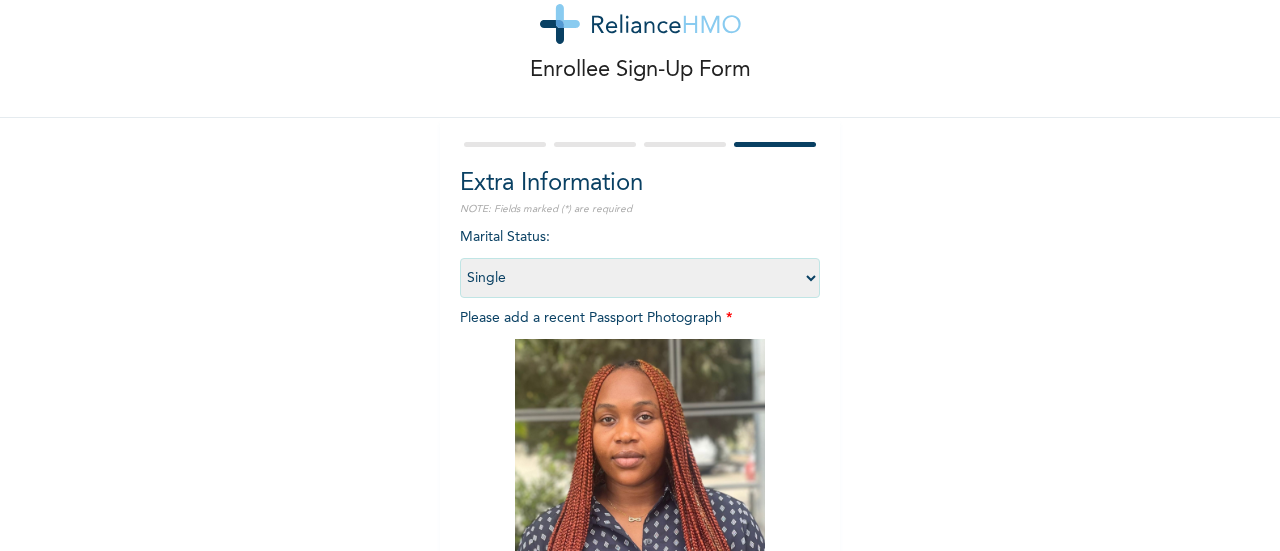 scroll, scrollTop: 326, scrollLeft: 0, axis: vertical 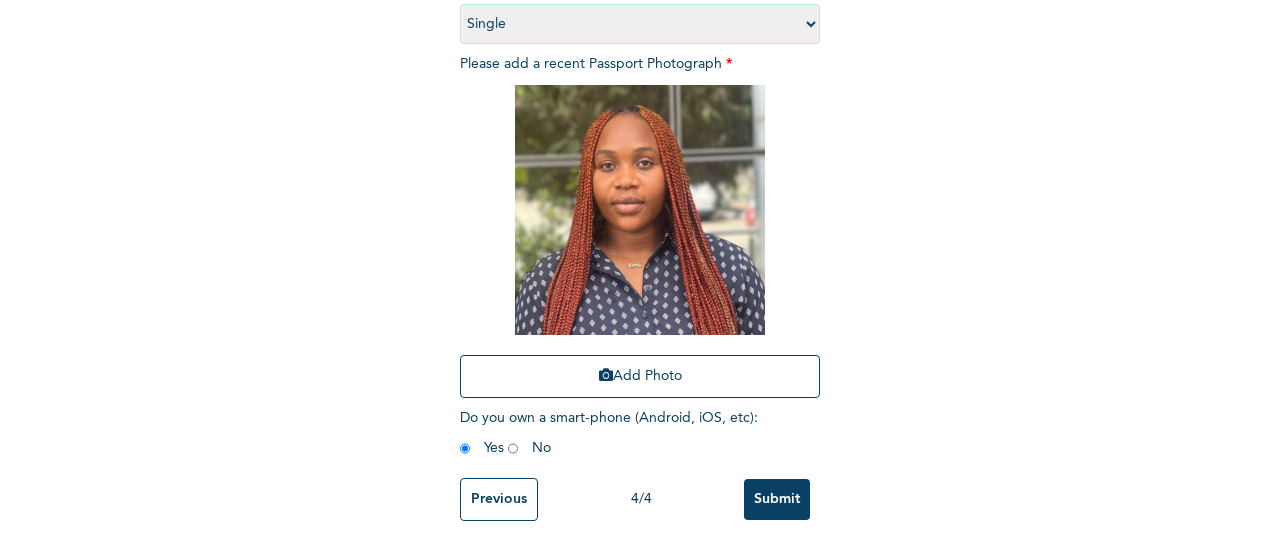 click on "Submit" at bounding box center (777, 499) 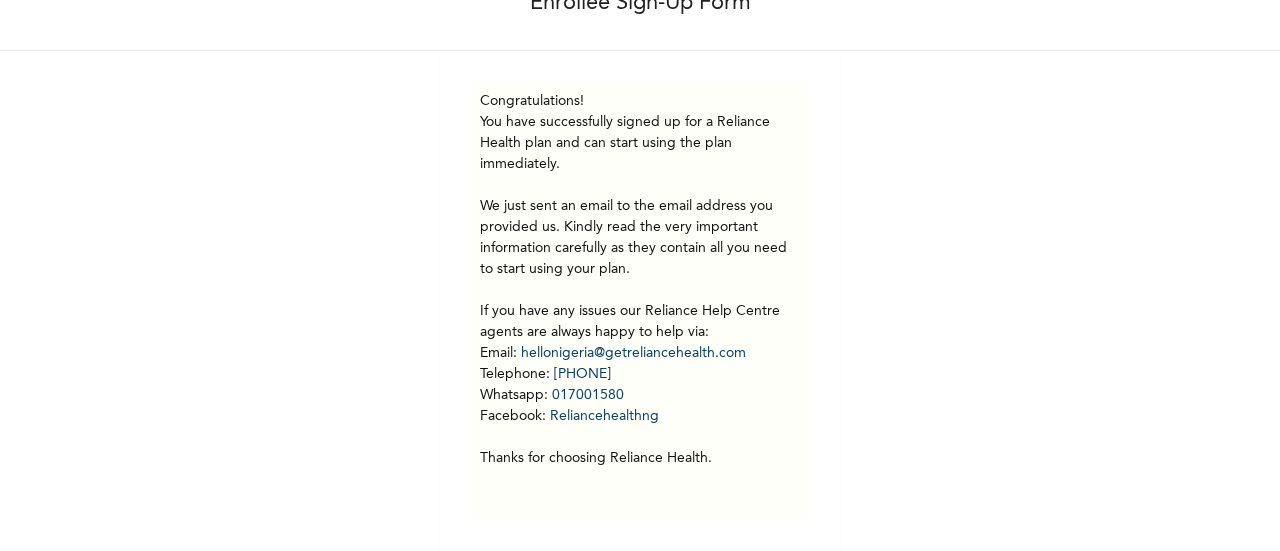 scroll, scrollTop: 138, scrollLeft: 0, axis: vertical 